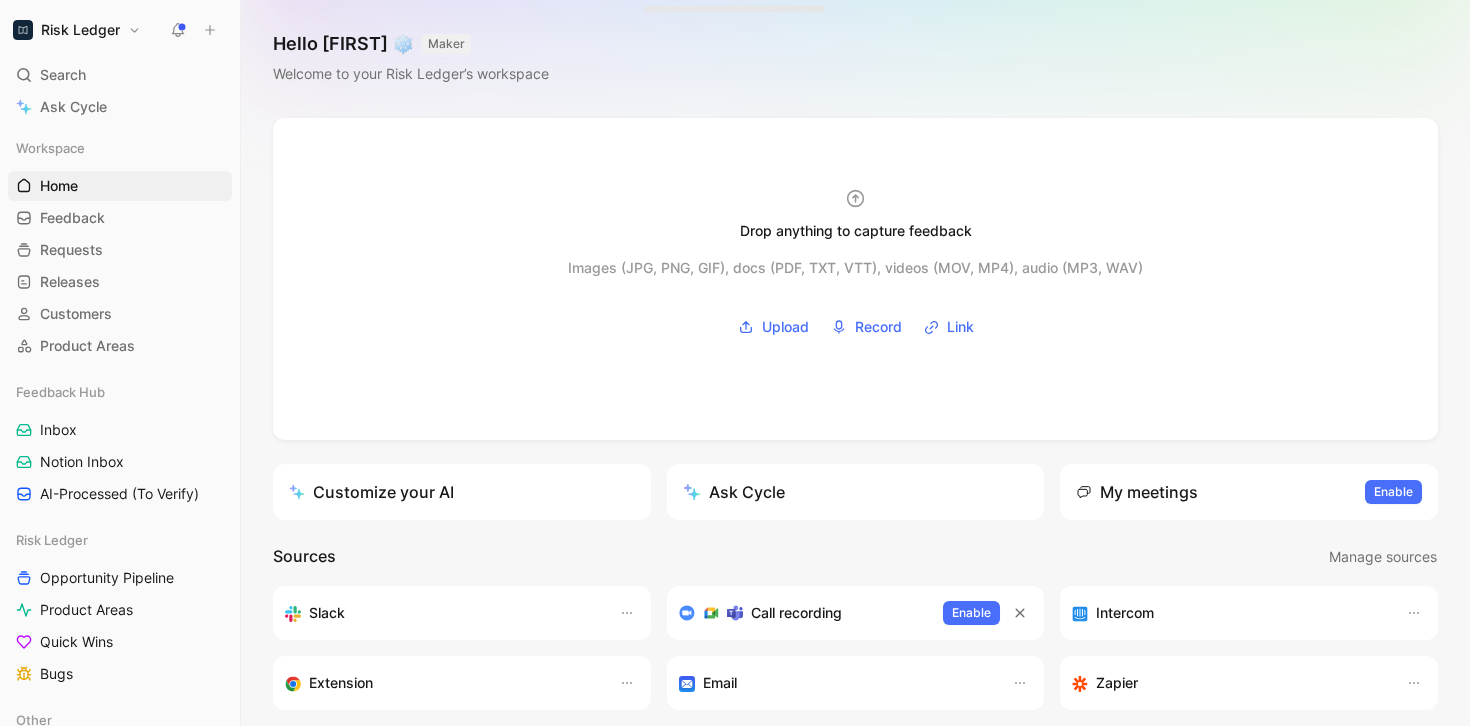 scroll, scrollTop: 0, scrollLeft: 0, axis: both 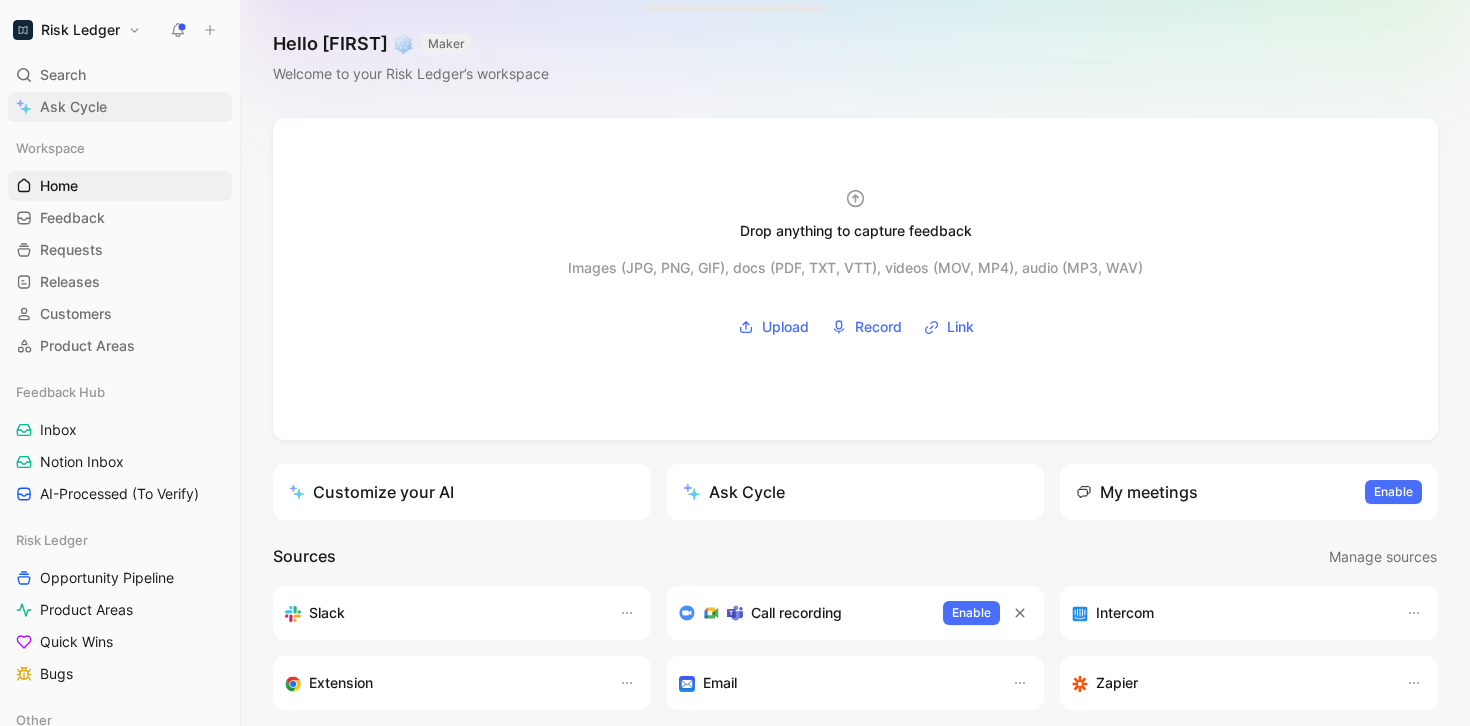 click on "Ask Cycle" at bounding box center (120, 107) 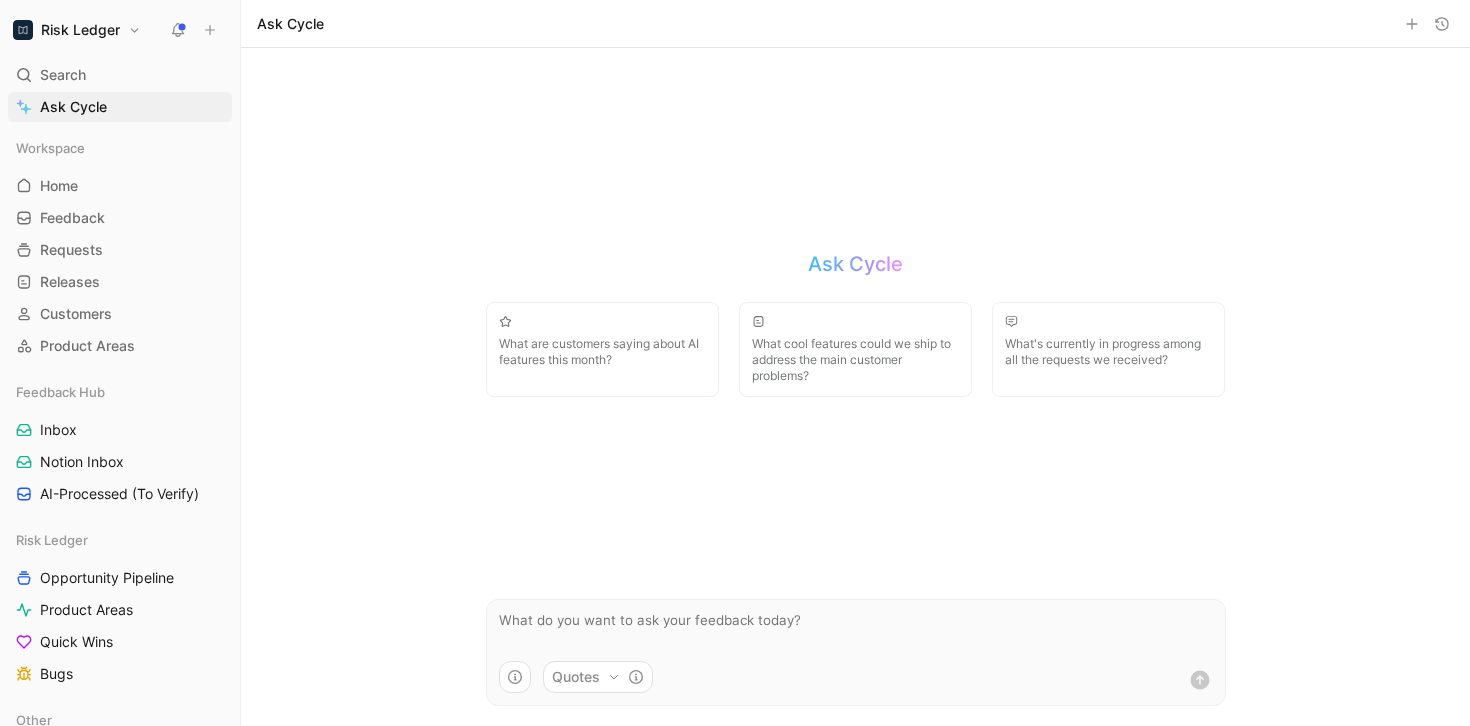 click at bounding box center (856, 630) 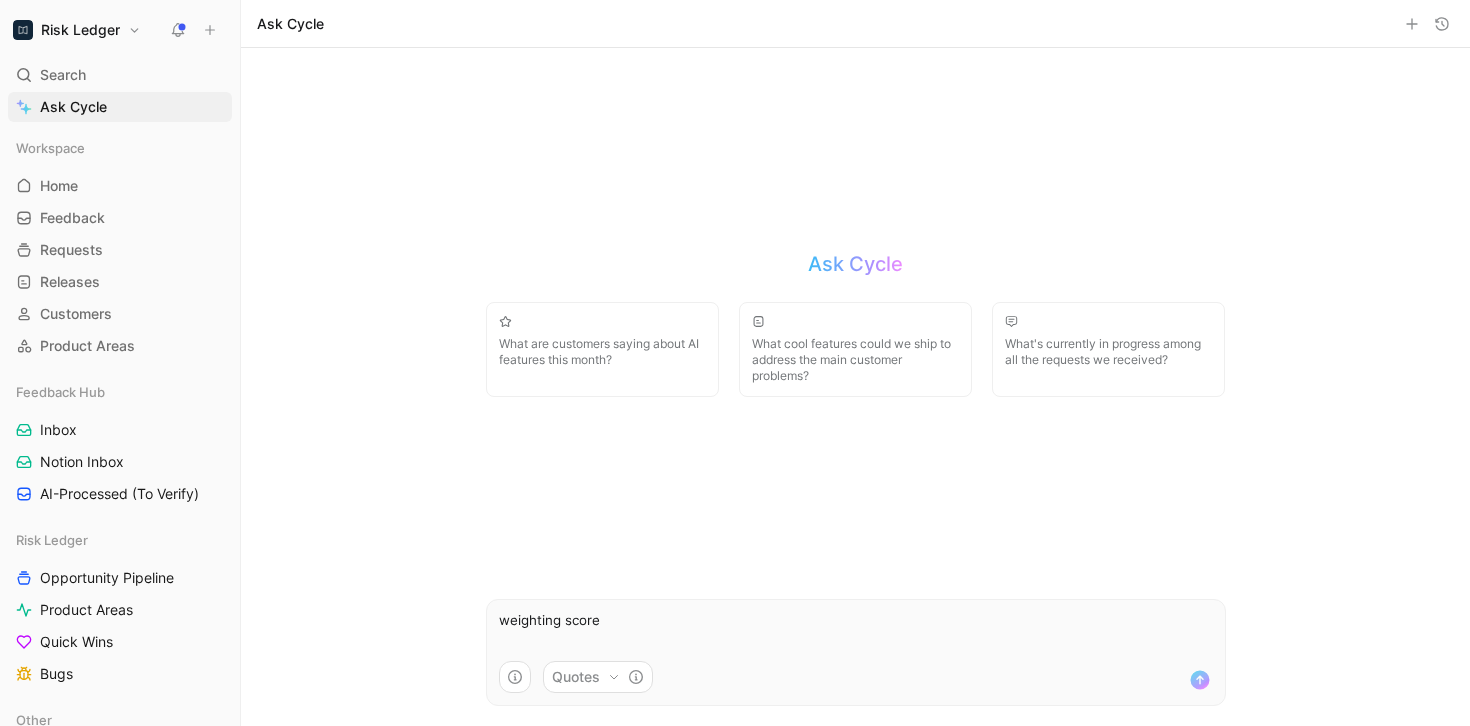 type on "weighting scores" 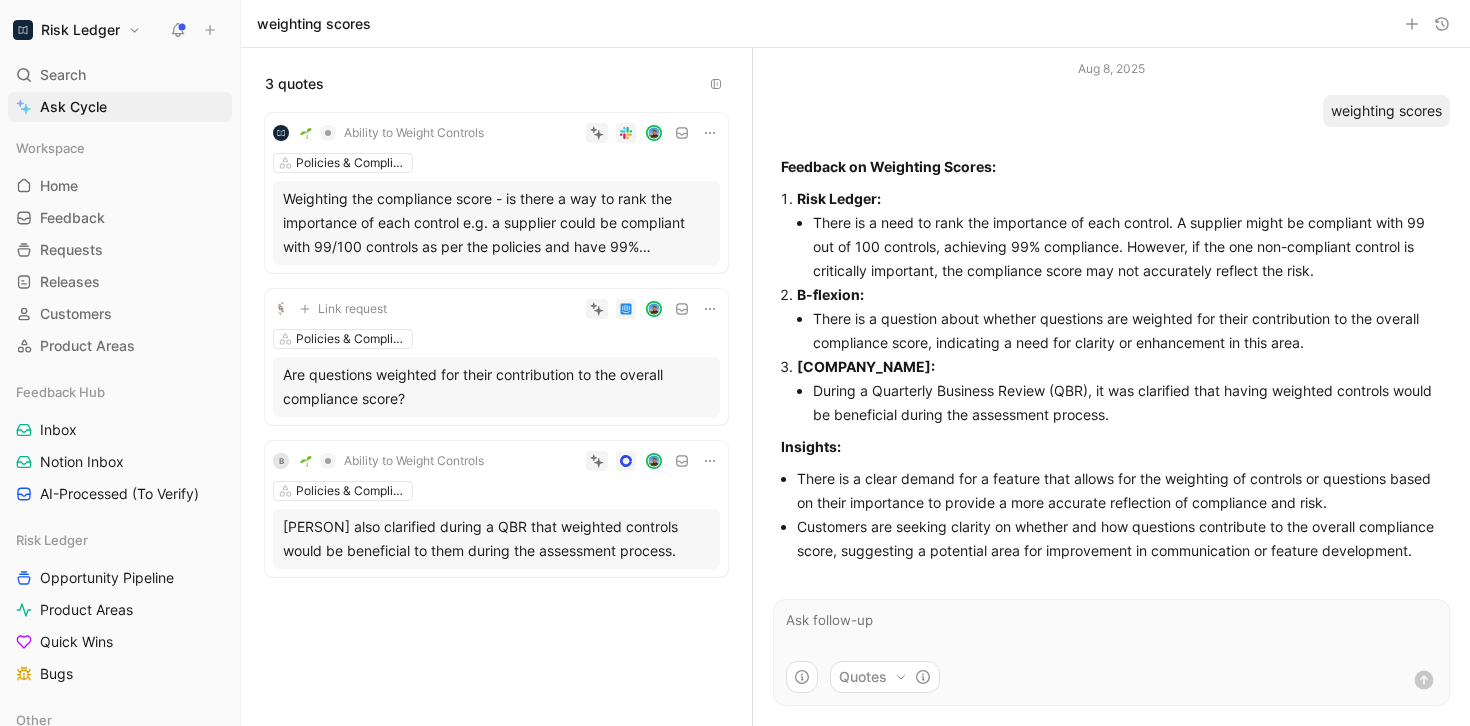 scroll, scrollTop: 5, scrollLeft: 0, axis: vertical 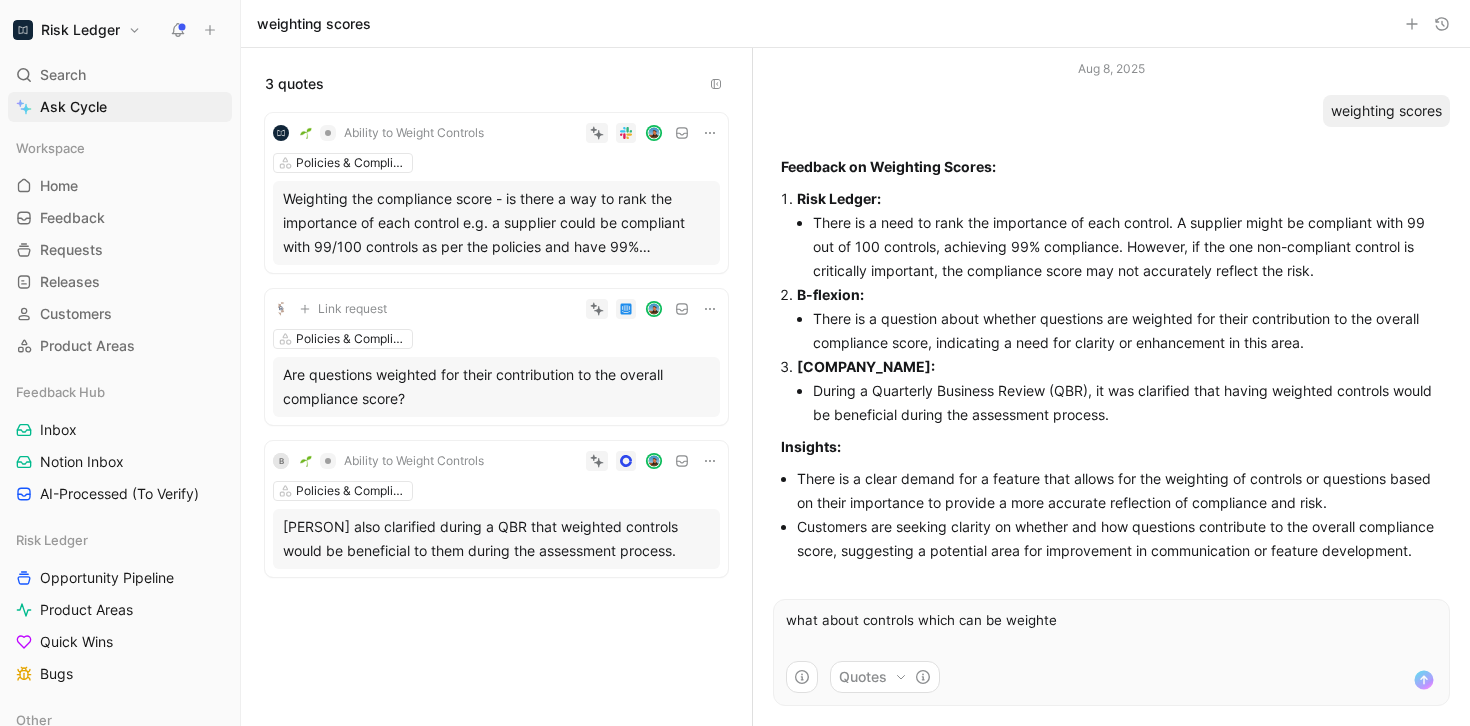 type on "what about controls which can be weighted" 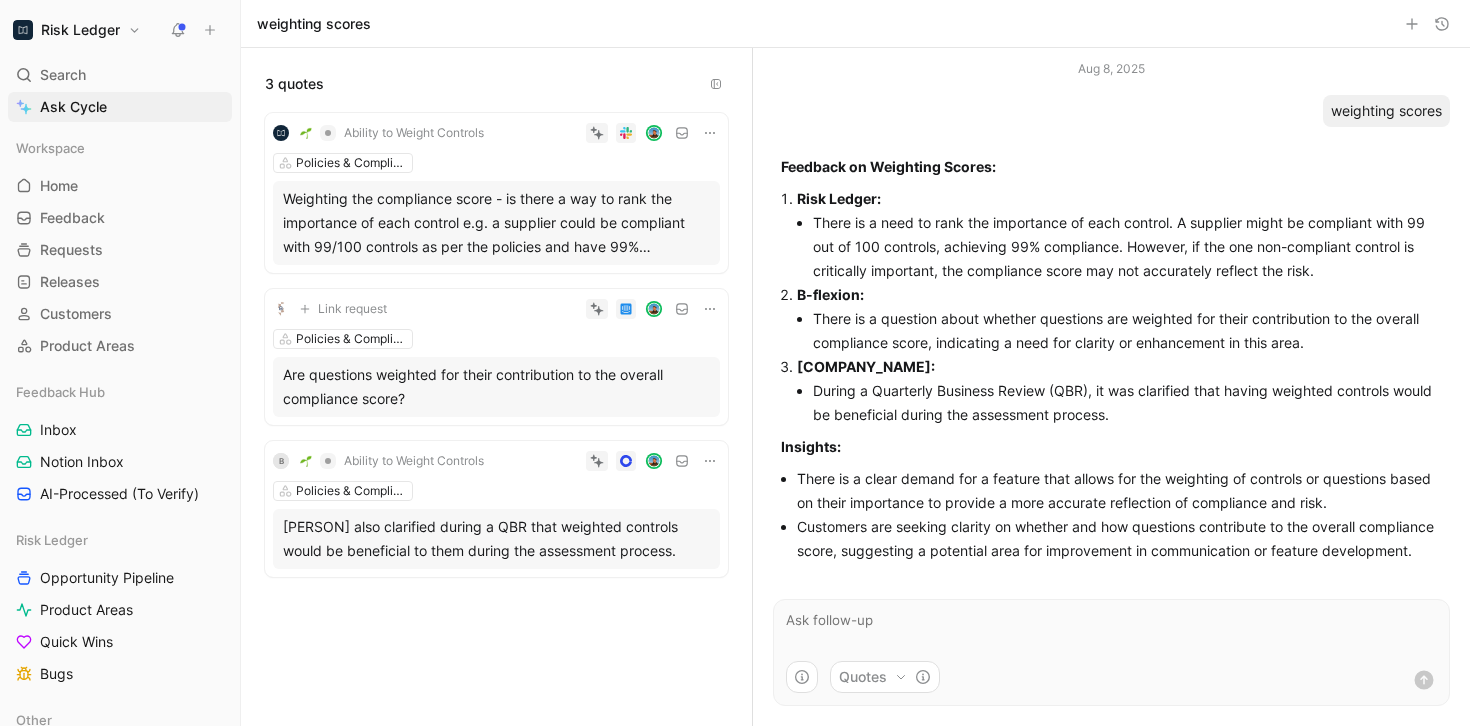 scroll, scrollTop: 13, scrollLeft: 0, axis: vertical 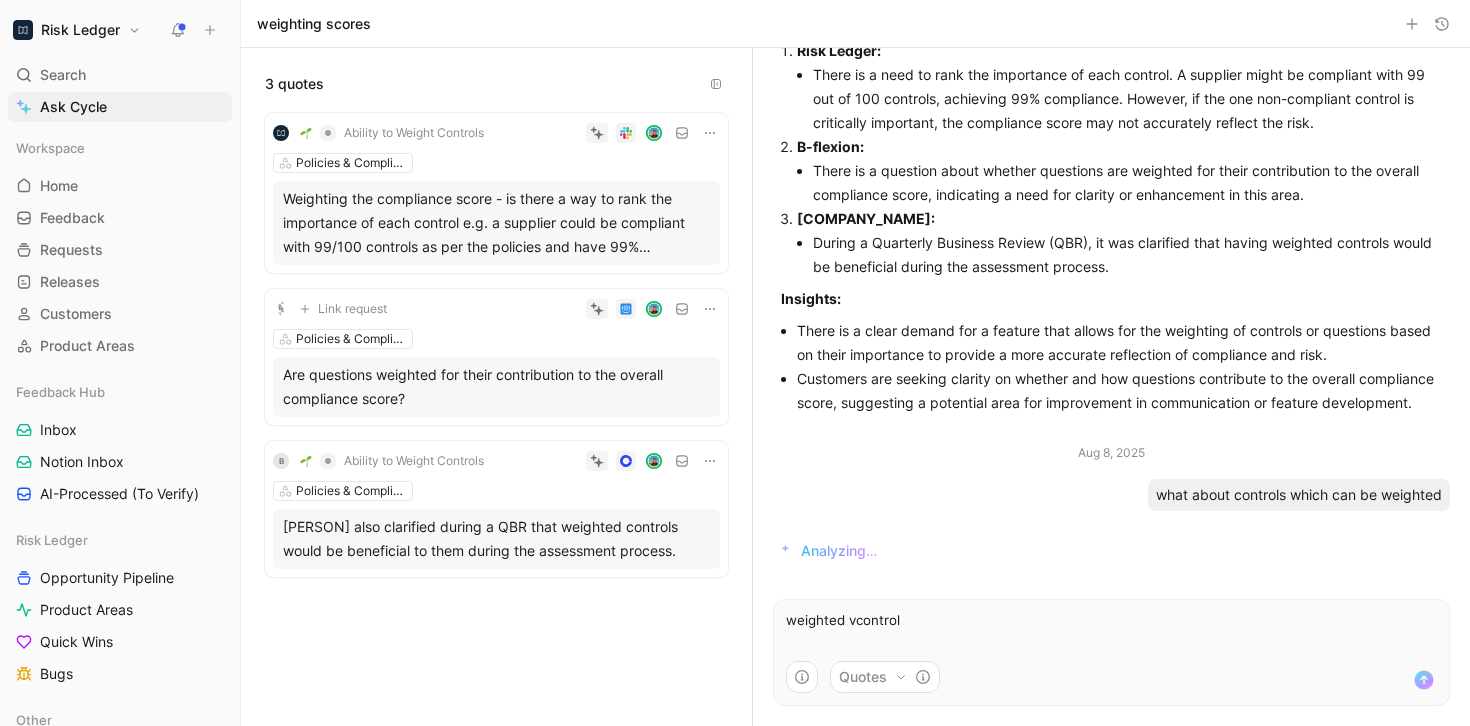 type on "weighted vcontrols" 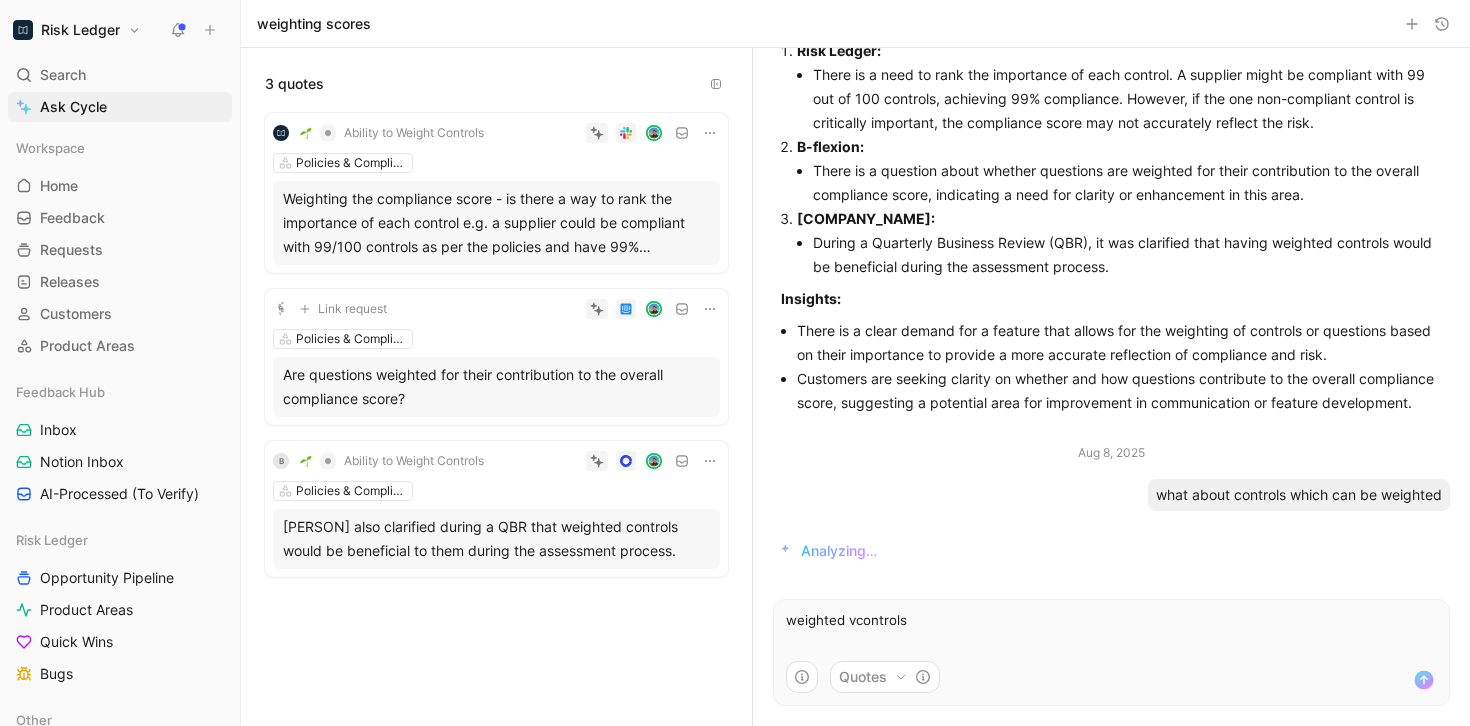 type 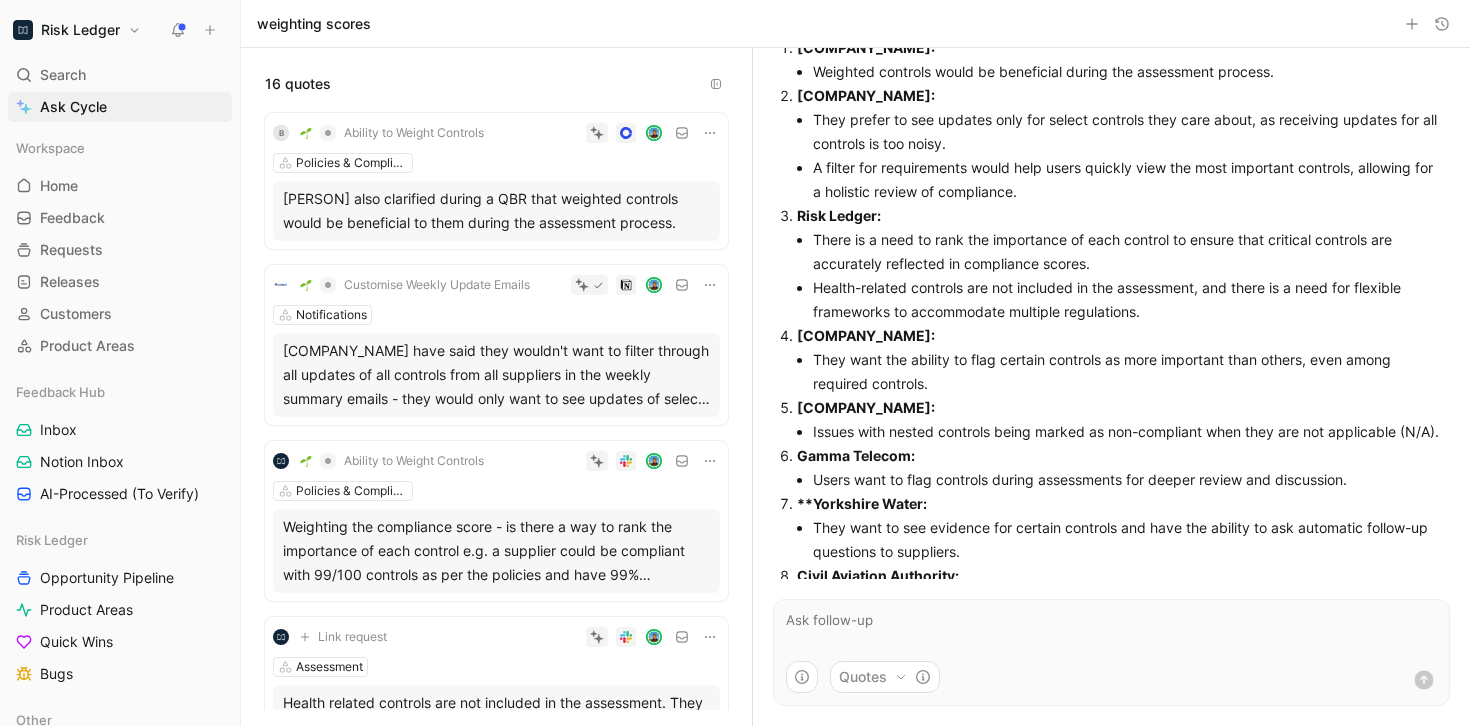 scroll, scrollTop: 614, scrollLeft: 0, axis: vertical 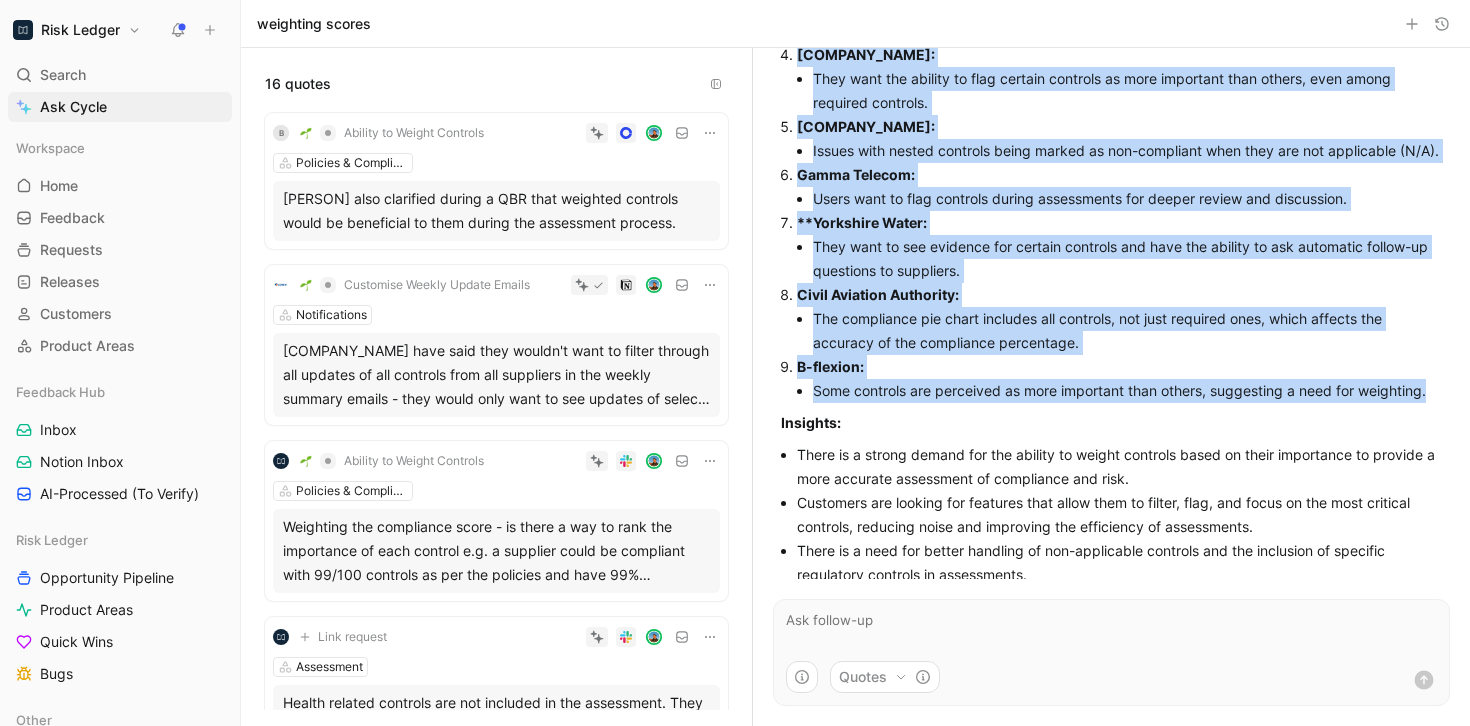 drag, startPoint x: 802, startPoint y: 132, endPoint x: 1024, endPoint y: 474, distance: 407.7352 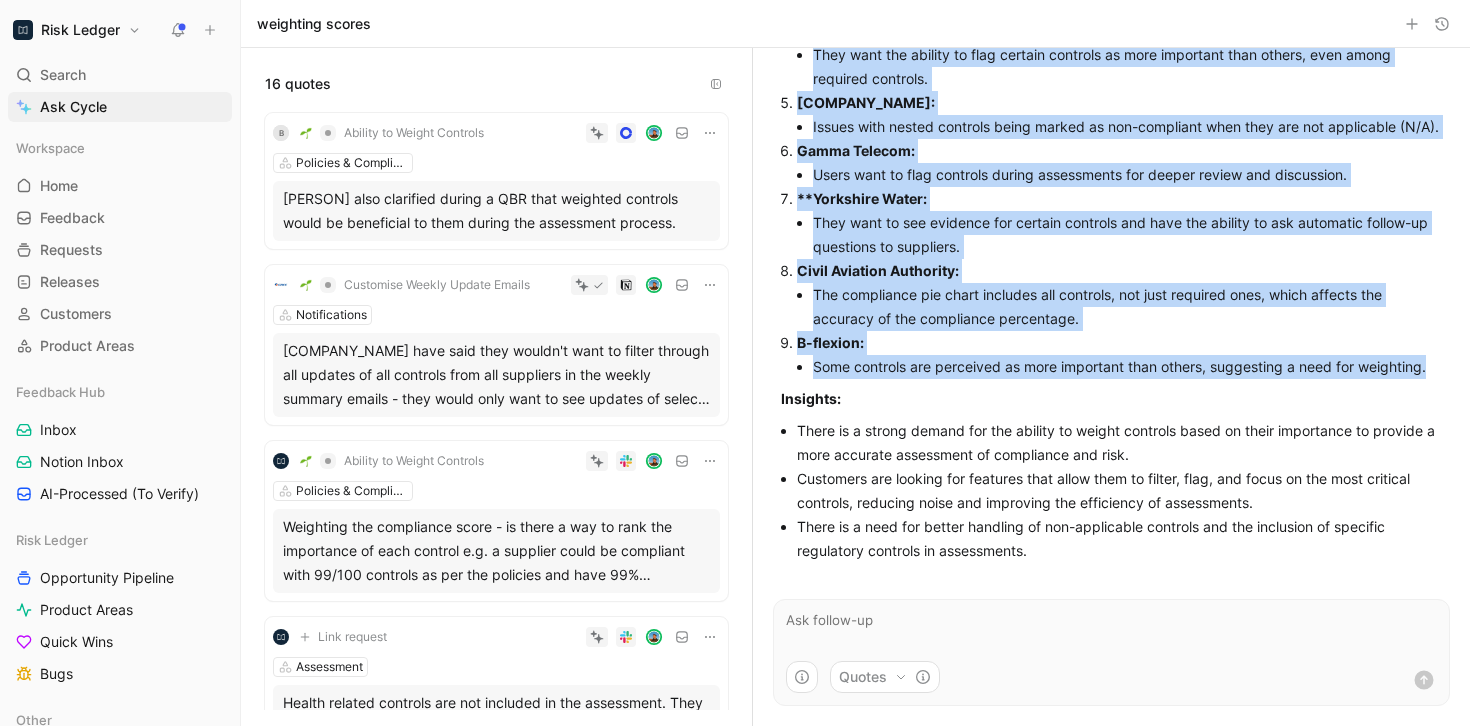scroll, scrollTop: 996, scrollLeft: 0, axis: vertical 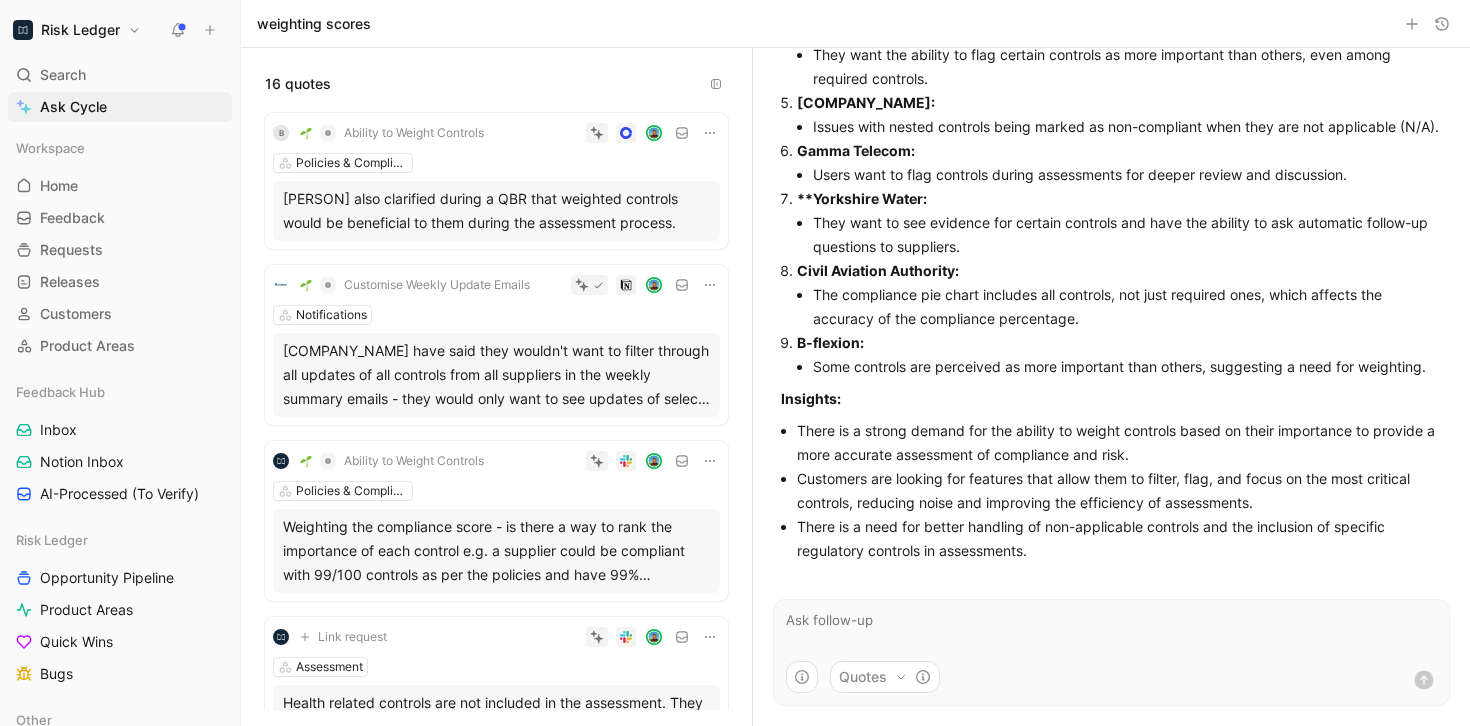 click on "[PERSON] also clarified during a QBR that weighted controls would be beneficial to them during the assessment process." at bounding box center [496, 211] 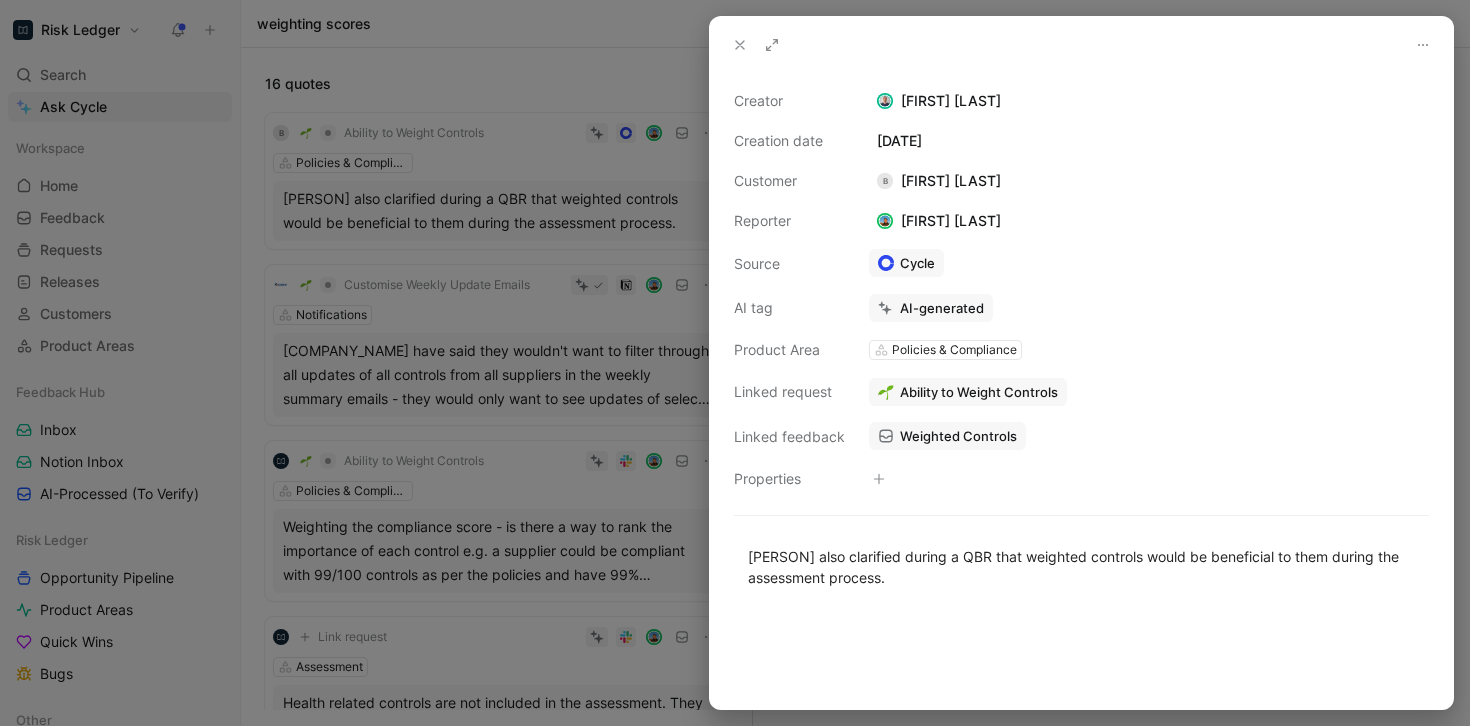 click on "B" at bounding box center (885, 181) 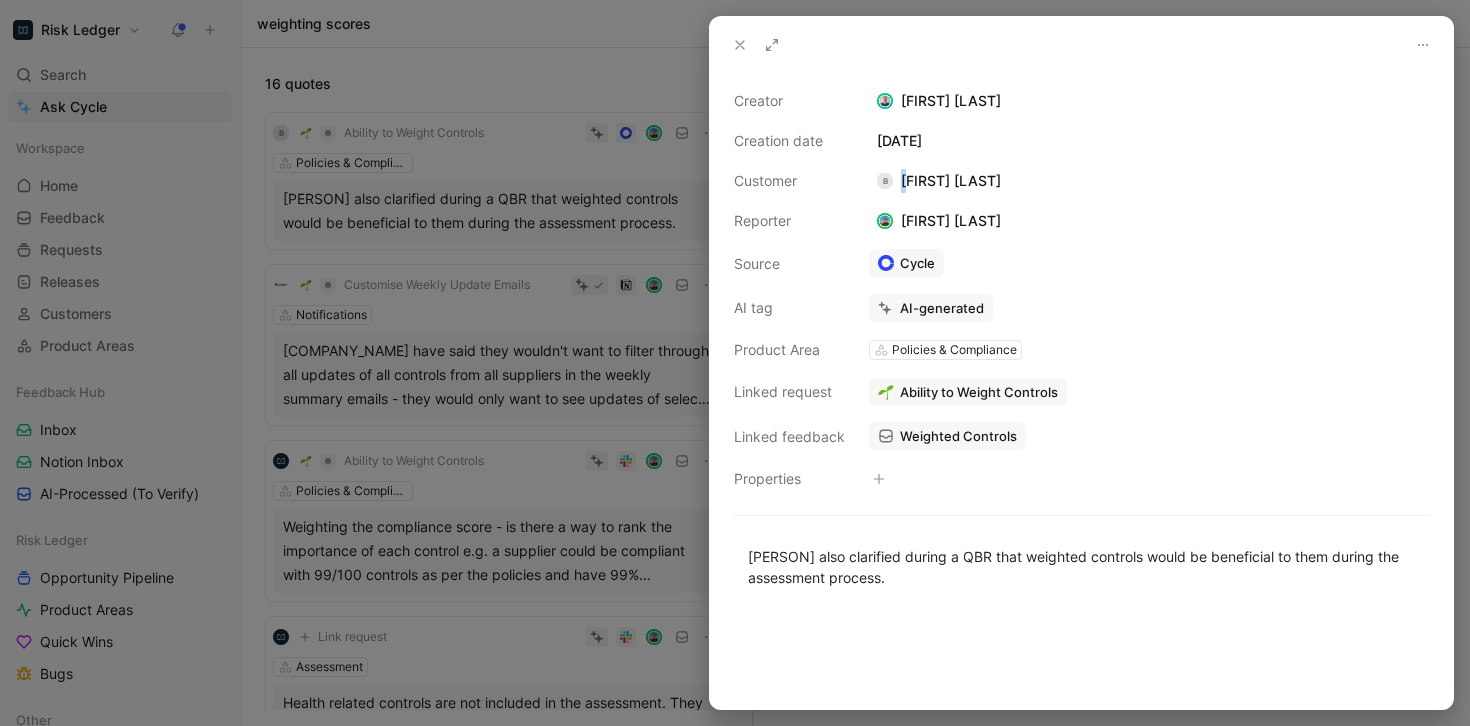 drag, startPoint x: 911, startPoint y: 175, endPoint x: 1014, endPoint y: 177, distance: 103.01942 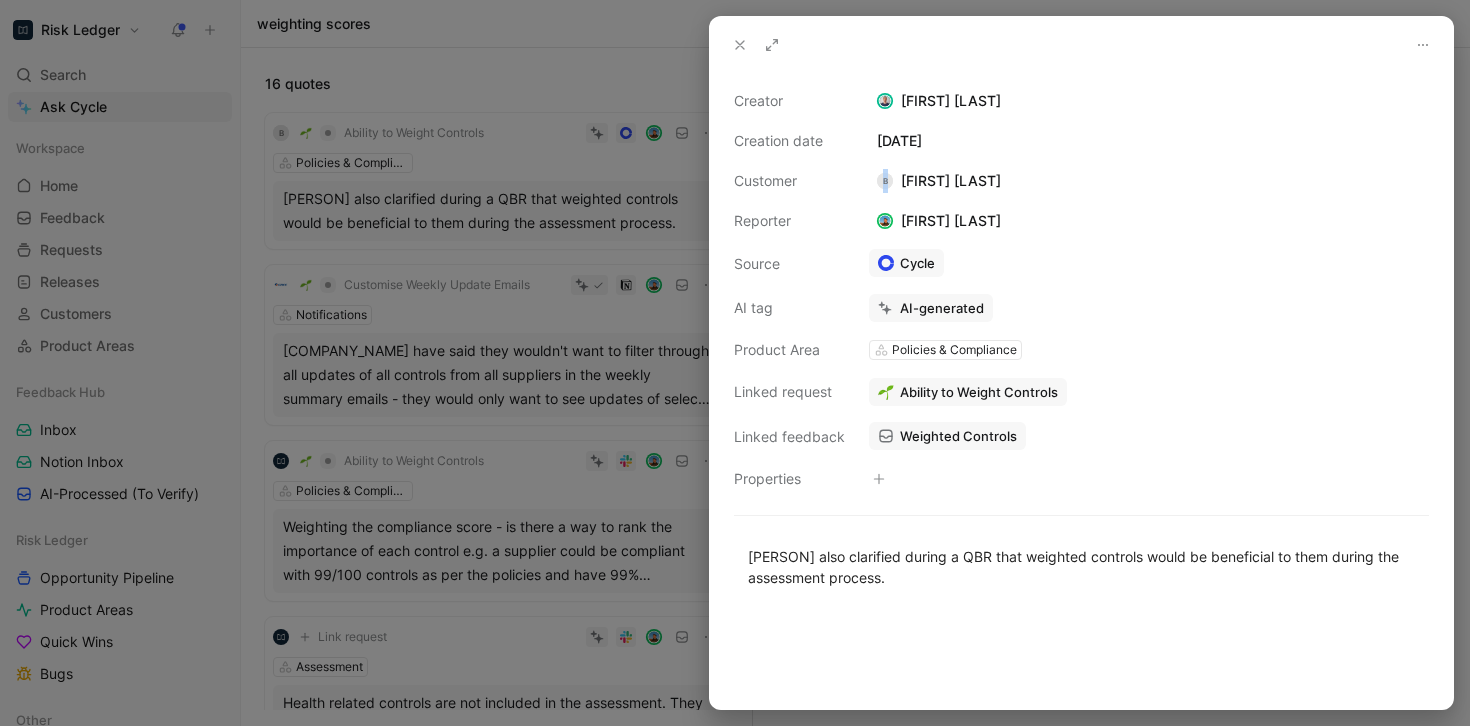 drag, startPoint x: 1002, startPoint y: 181, endPoint x: 872, endPoint y: 170, distance: 130.46455 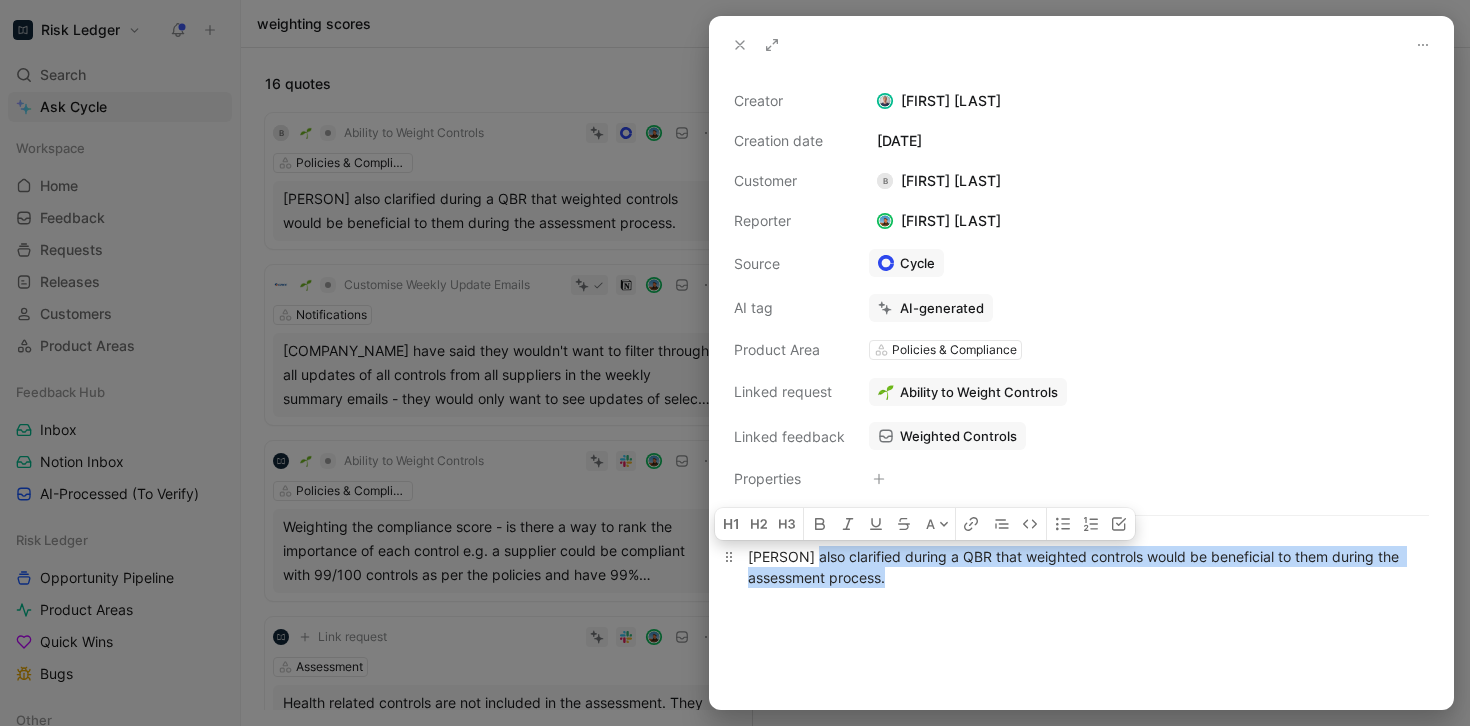 drag, startPoint x: 813, startPoint y: 558, endPoint x: 933, endPoint y: 589, distance: 123.9395 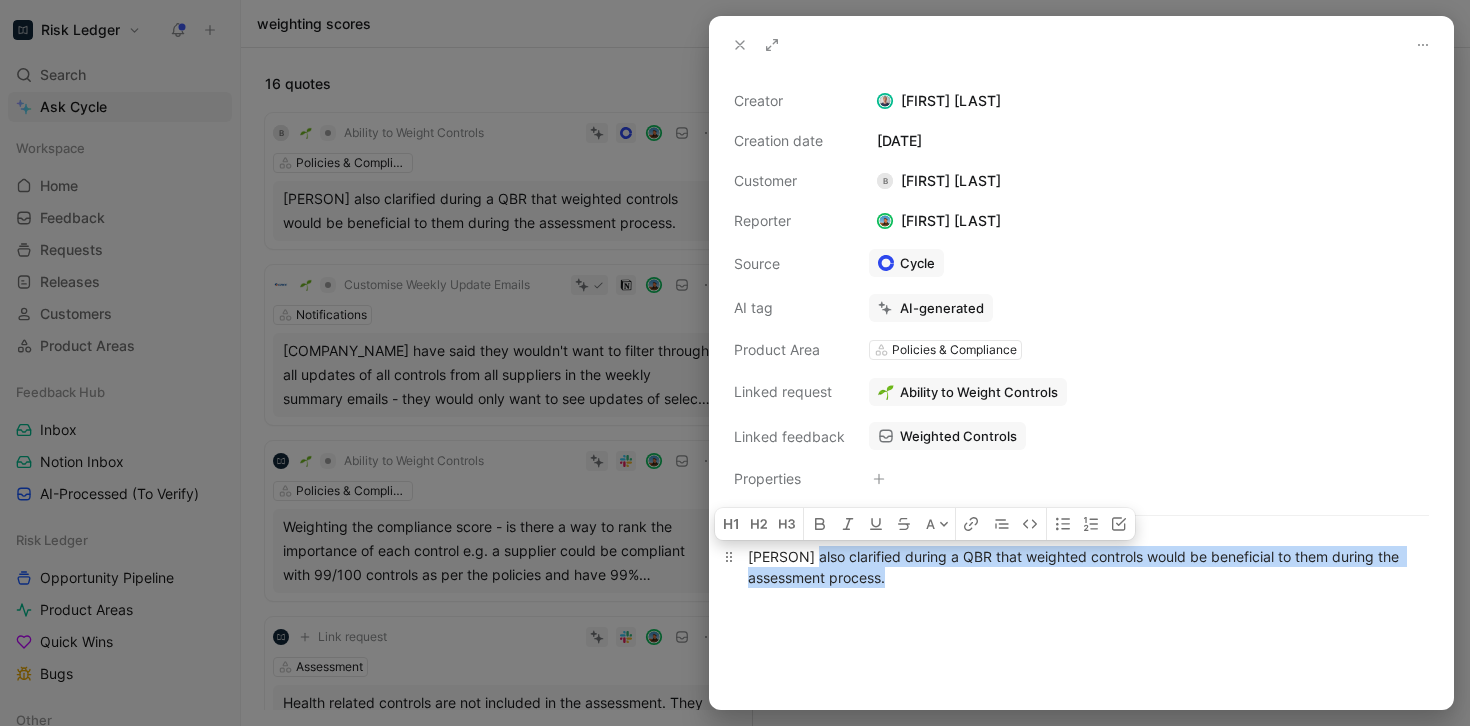 click on "[PERSON] also clarified during a QBR that weighted controls would be beneficial to them during the assessment process." at bounding box center (1081, 567) 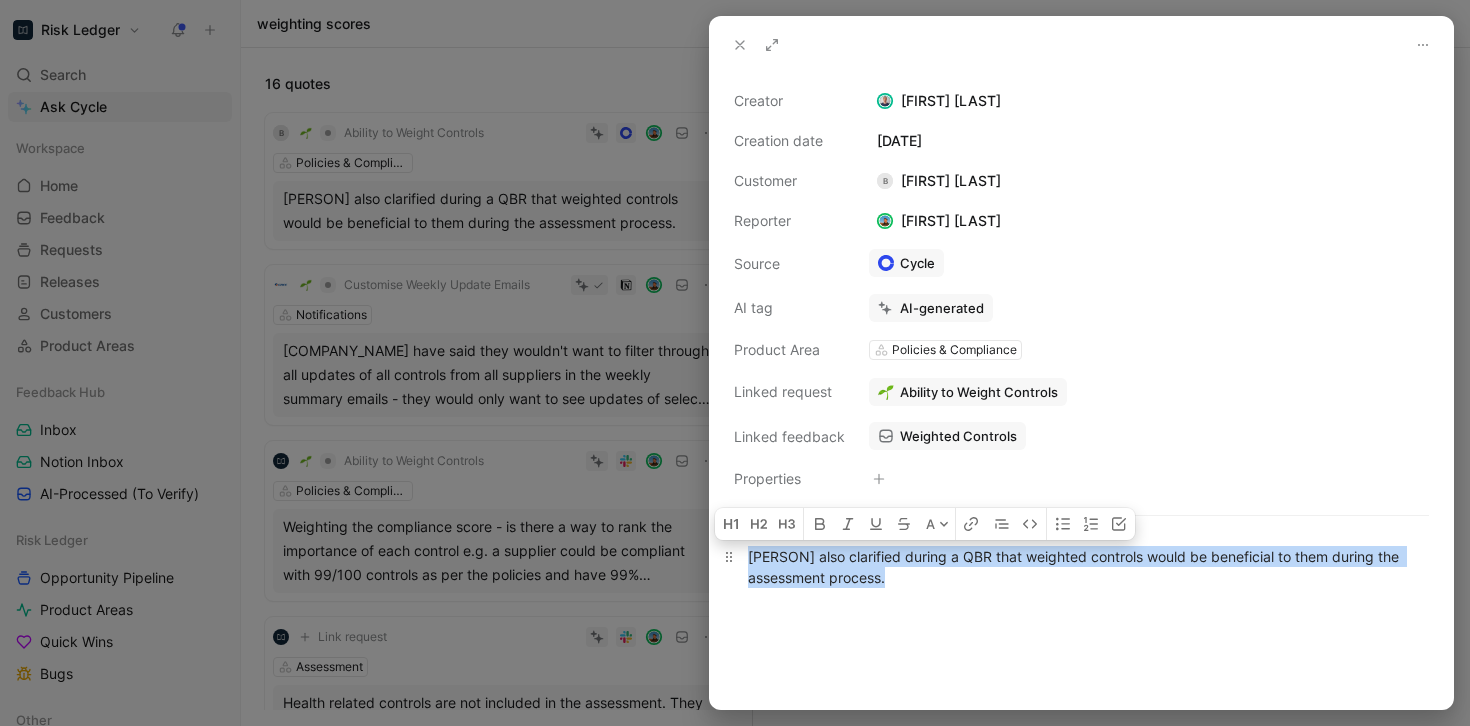 drag, startPoint x: 937, startPoint y: 585, endPoint x: 741, endPoint y: 558, distance: 197.85095 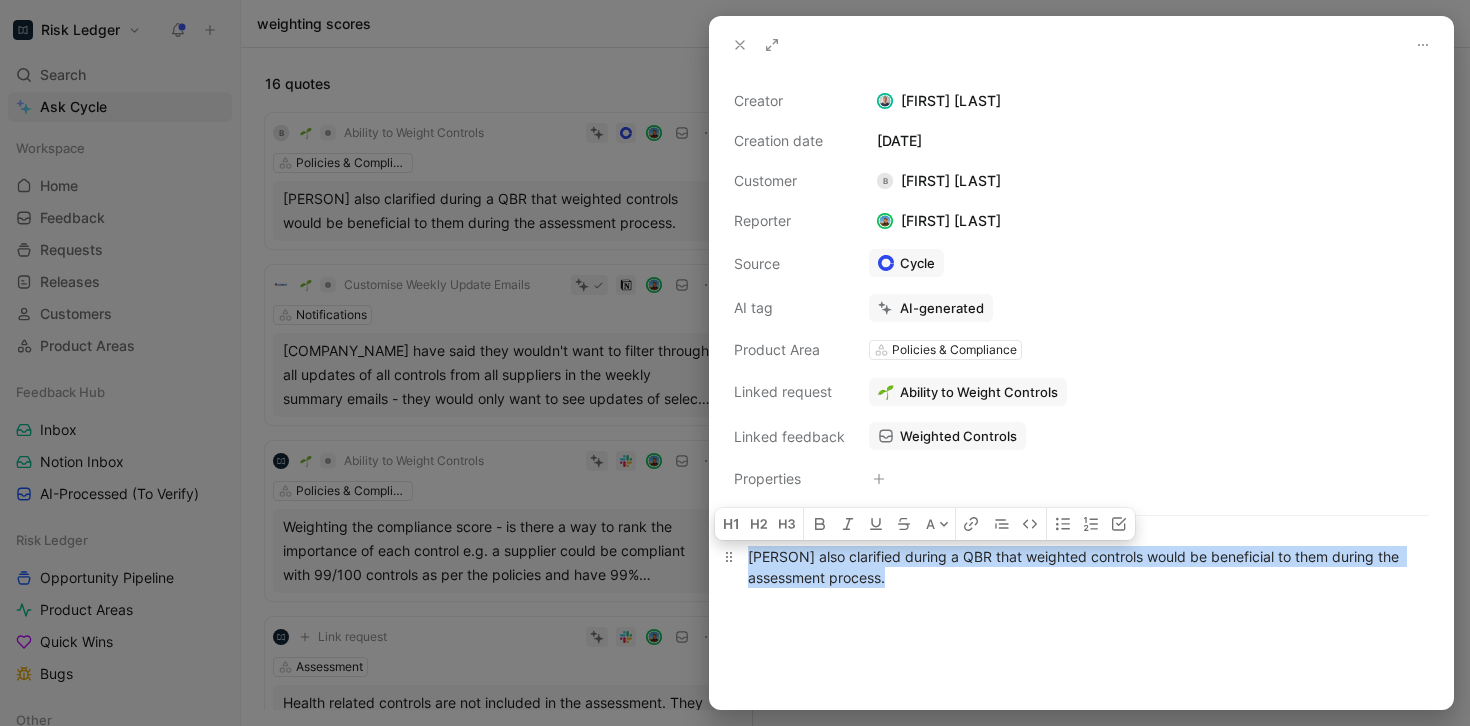 click on "[PERSON] also clarified during a QBR that weighted controls would be beneficial to them during the assessment process." at bounding box center [1081, 567] 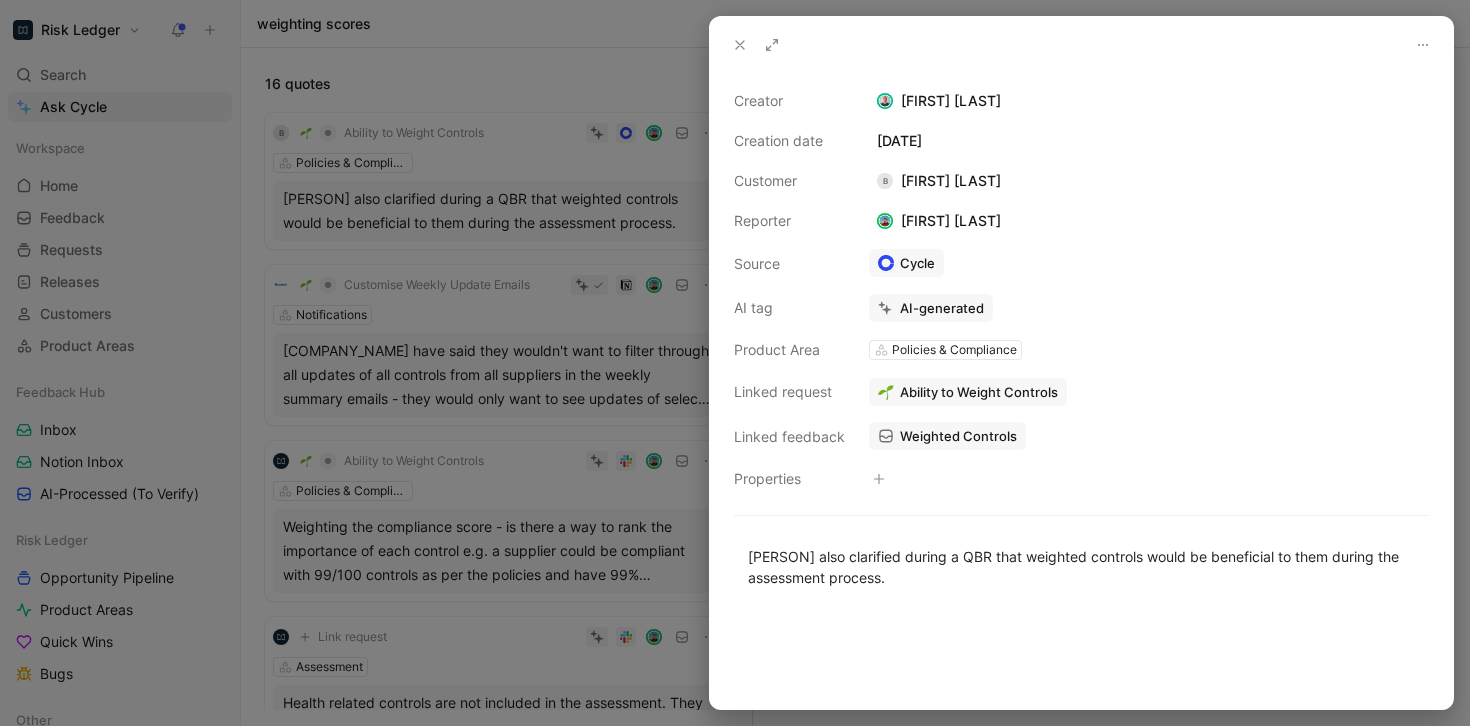 click at bounding box center (1081, 674) 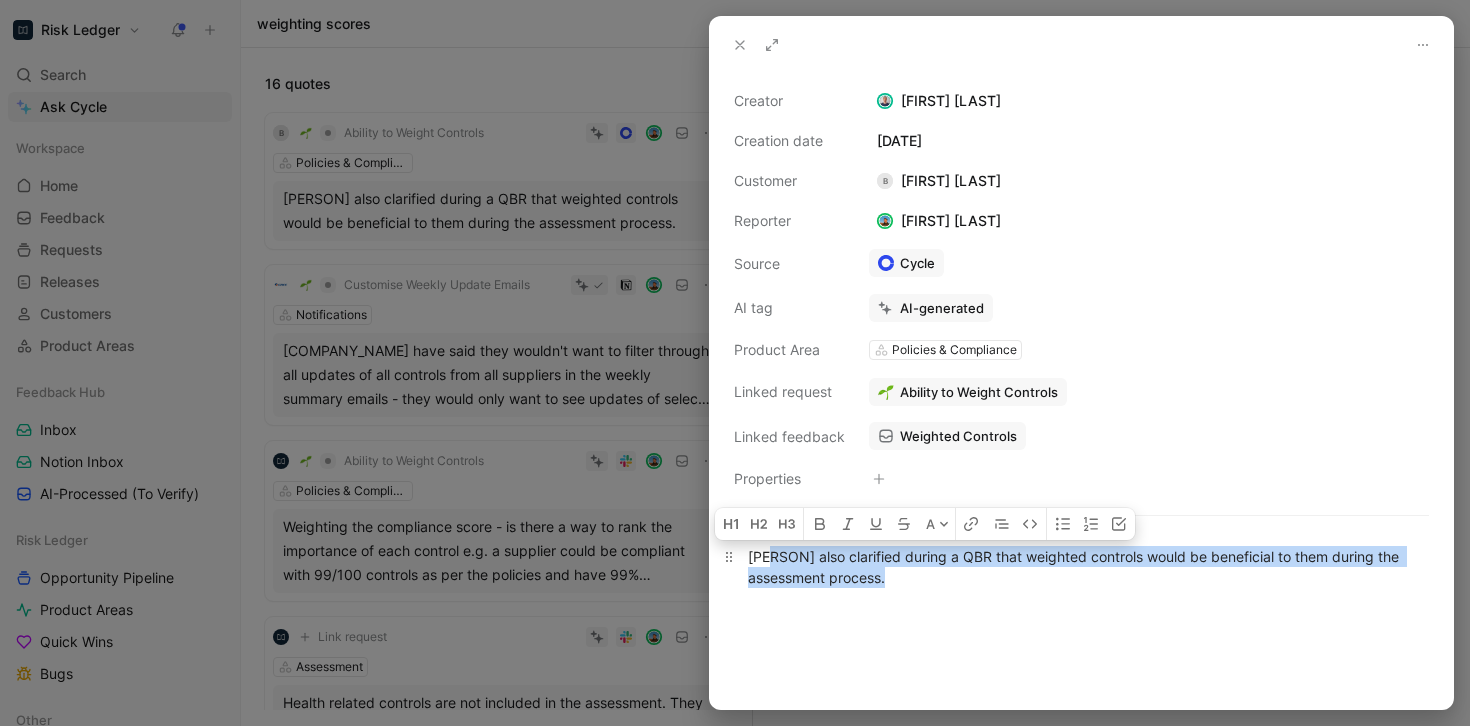 drag, startPoint x: 965, startPoint y: 582, endPoint x: 773, endPoint y: 547, distance: 195.16403 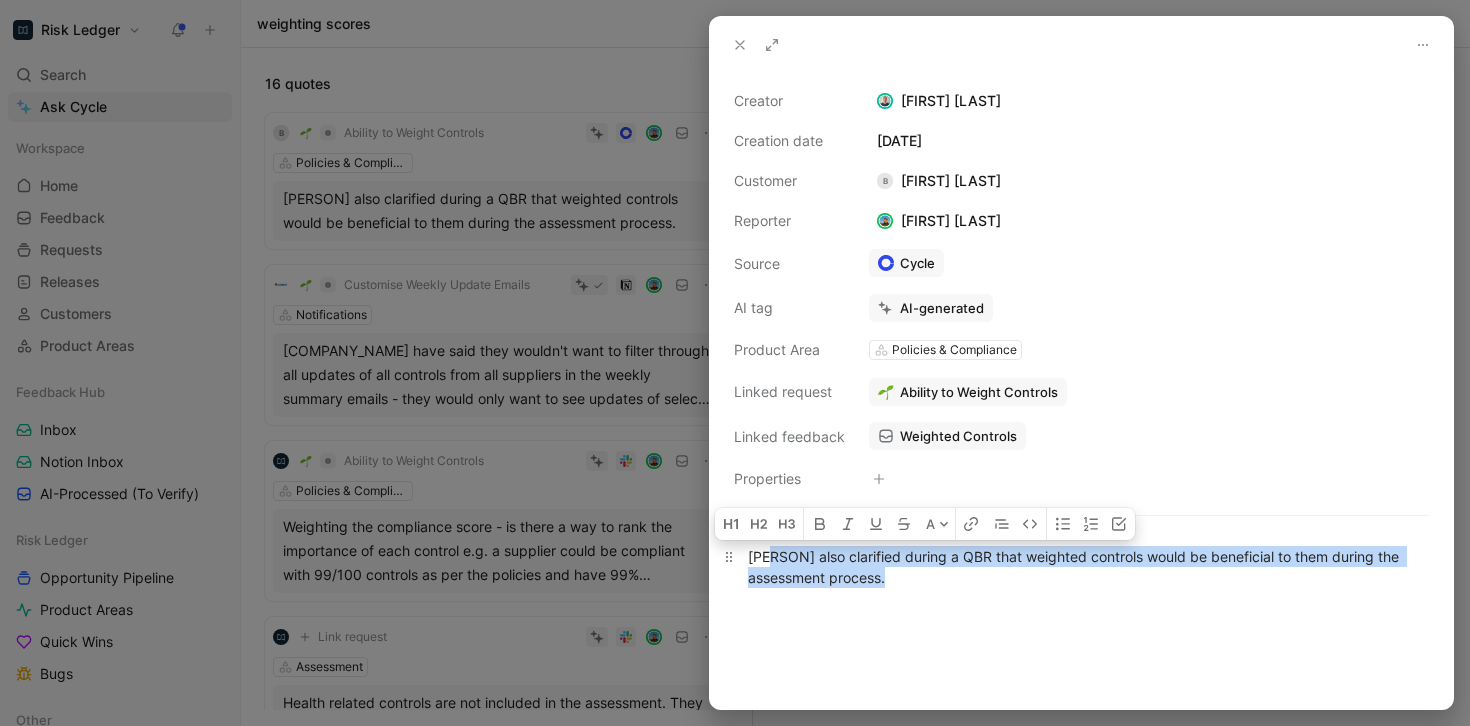 click on "[PERSON] also clarified during a QBR that weighted controls would be beneficial to them during the assessment process." at bounding box center (1081, 567) 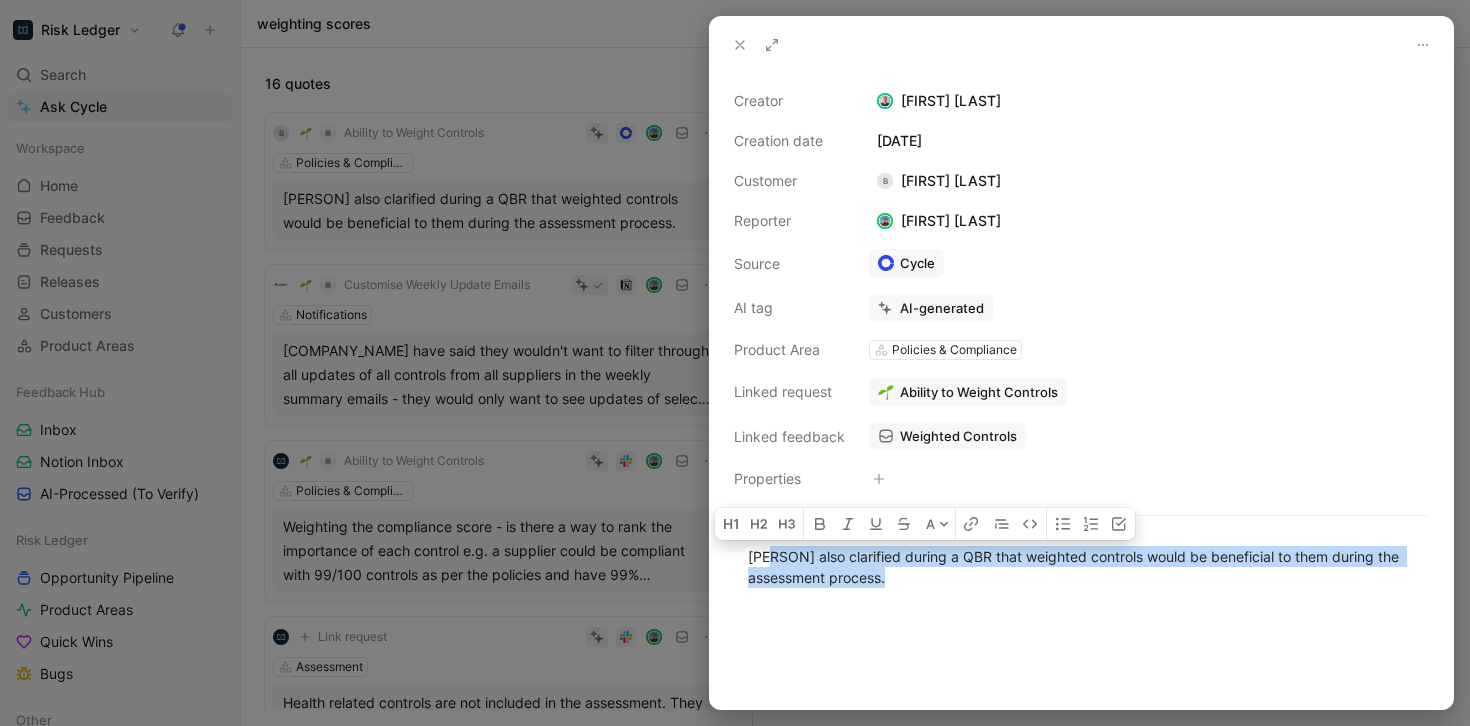 click 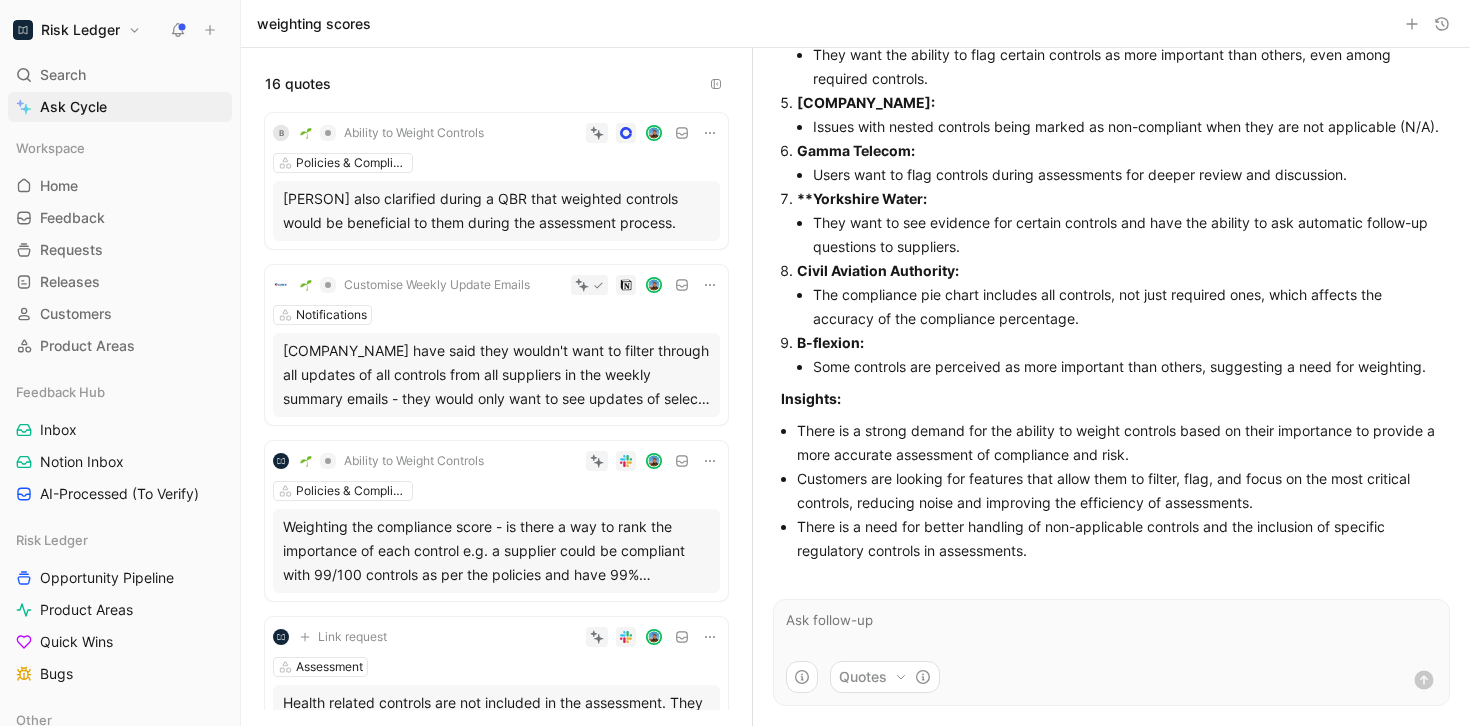 click on "B-flexion:" at bounding box center [1119, 343] 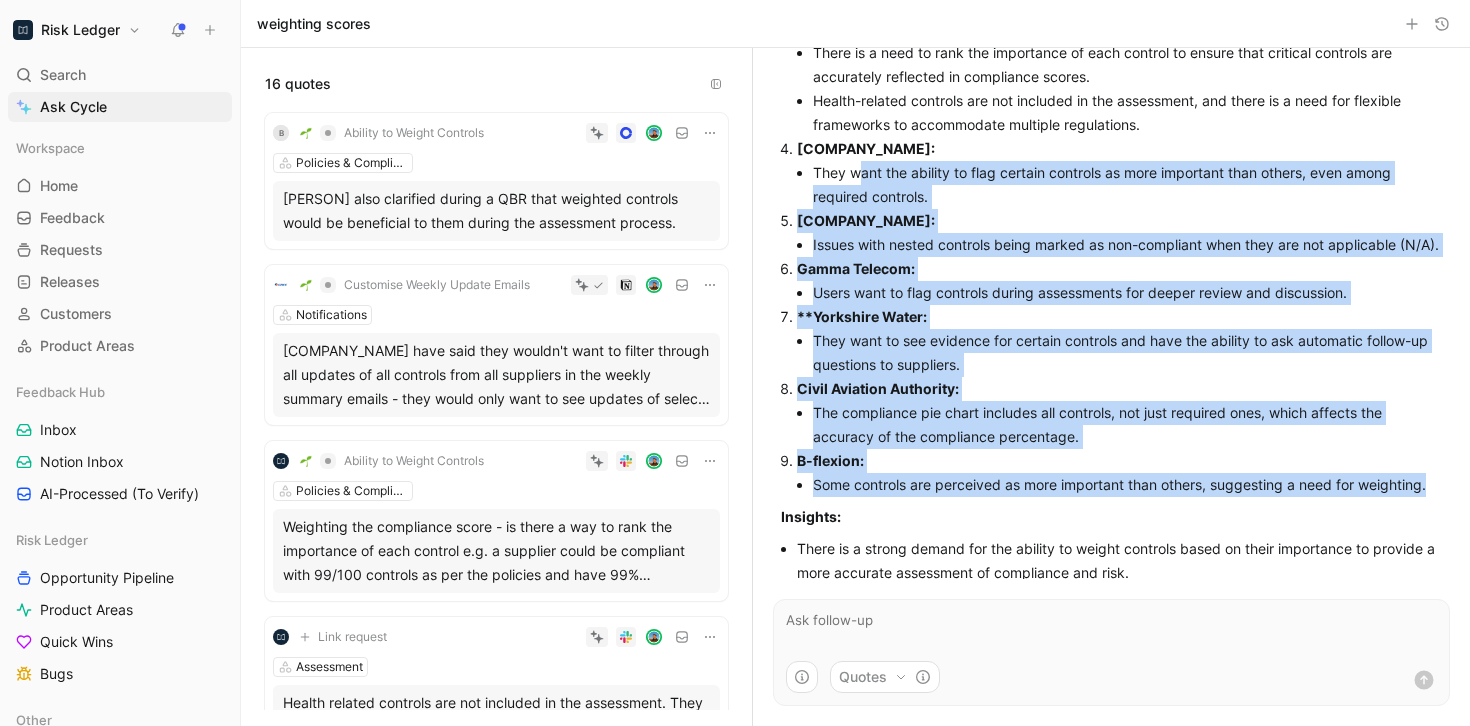 scroll, scrollTop: 830, scrollLeft: 0, axis: vertical 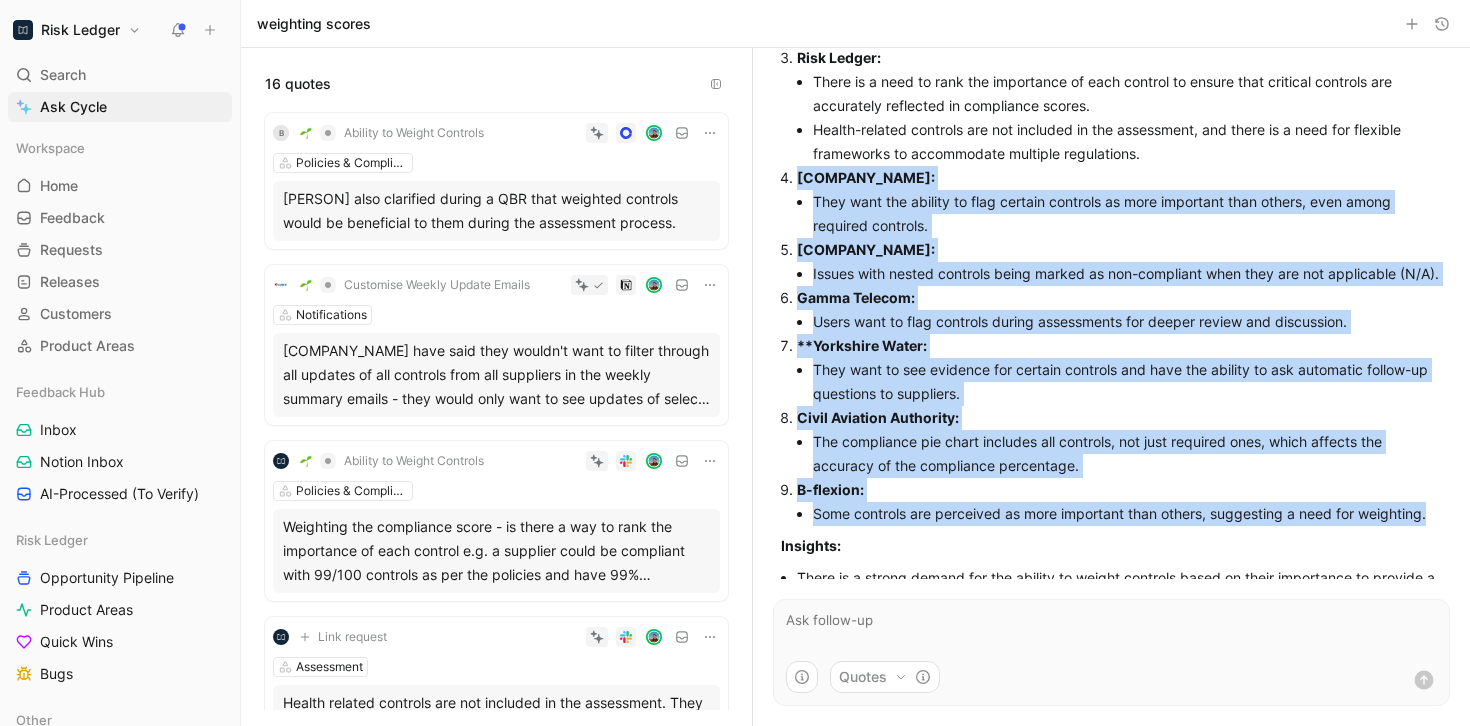 drag, startPoint x: 926, startPoint y: 435, endPoint x: 794, endPoint y: 206, distance: 264.3199 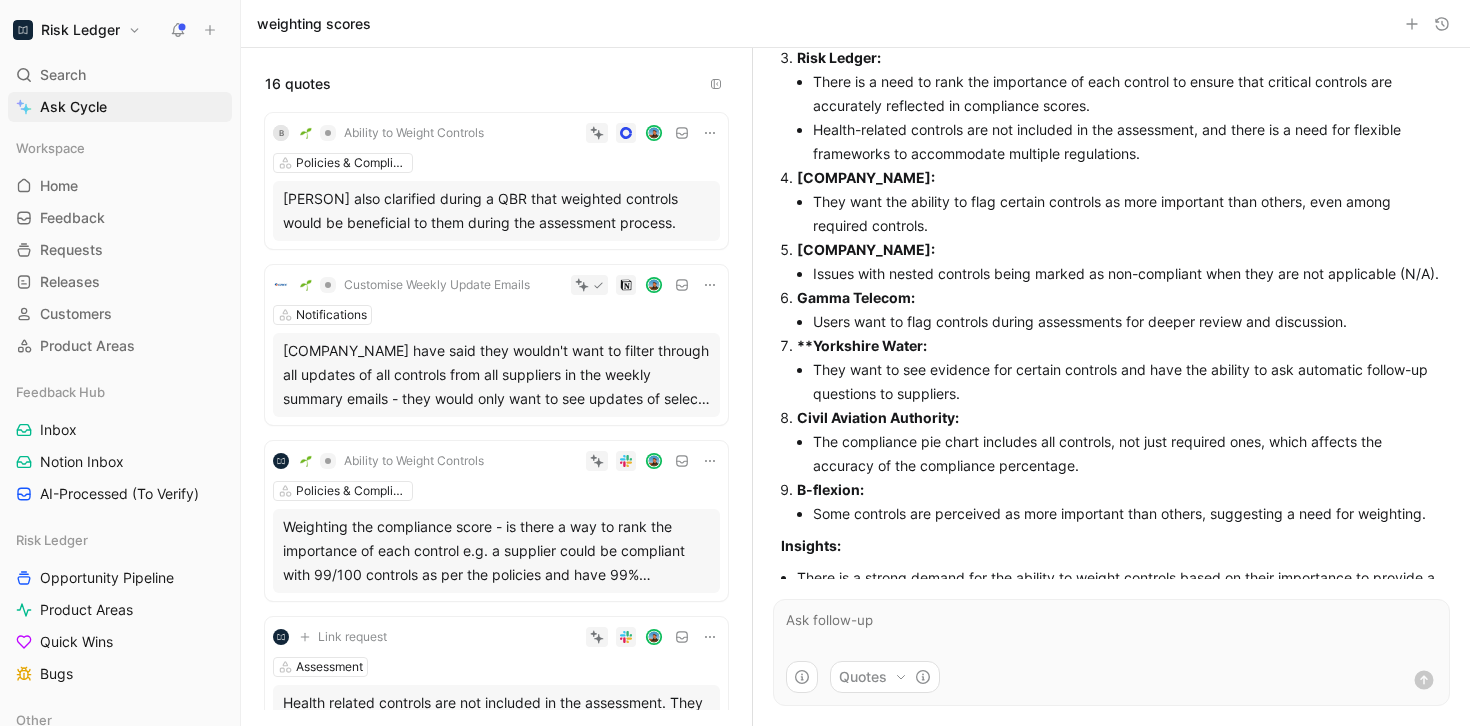 click on "Anglian Water Services:
They want the ability to flag certain controls as more important than others, even among required controls." at bounding box center (1119, 202) 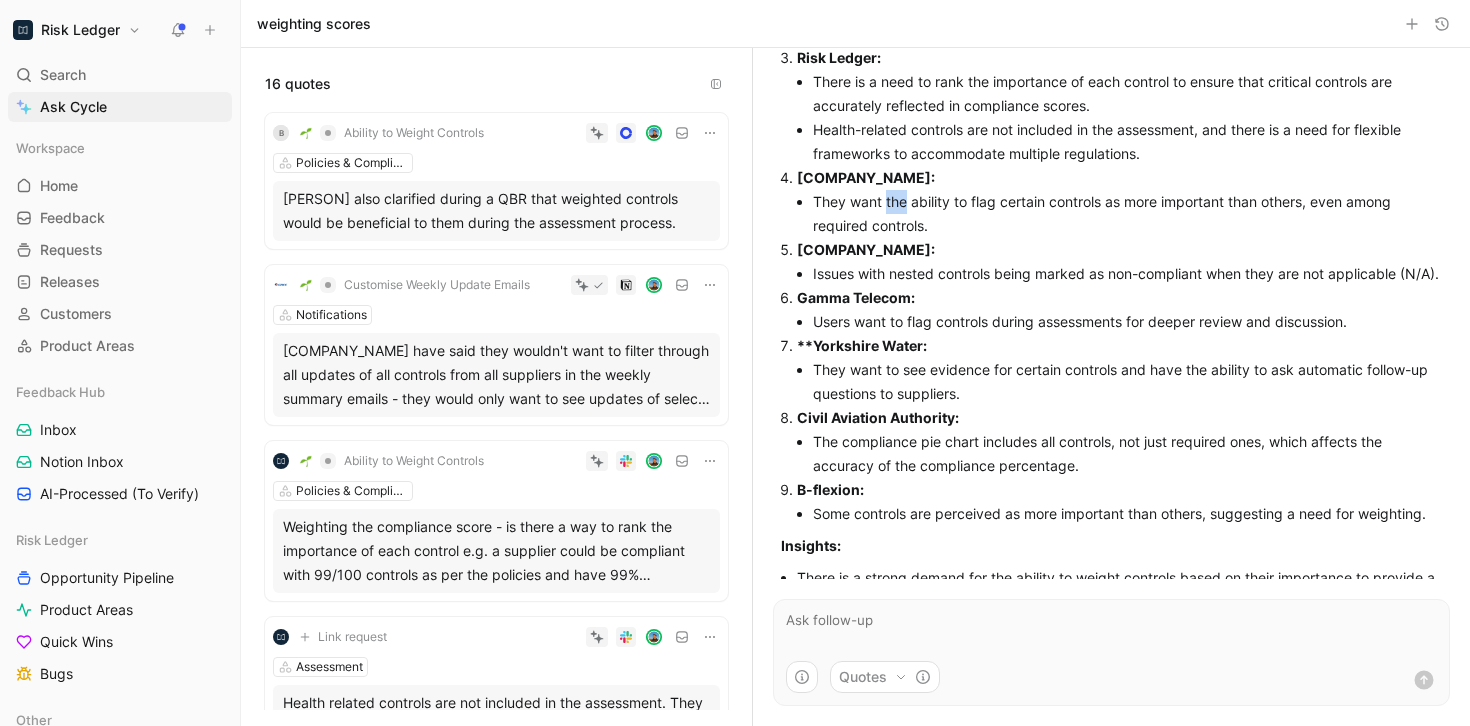 click on "They want the ability to flag certain controls as more important than others, even among required controls." at bounding box center [1127, 214] 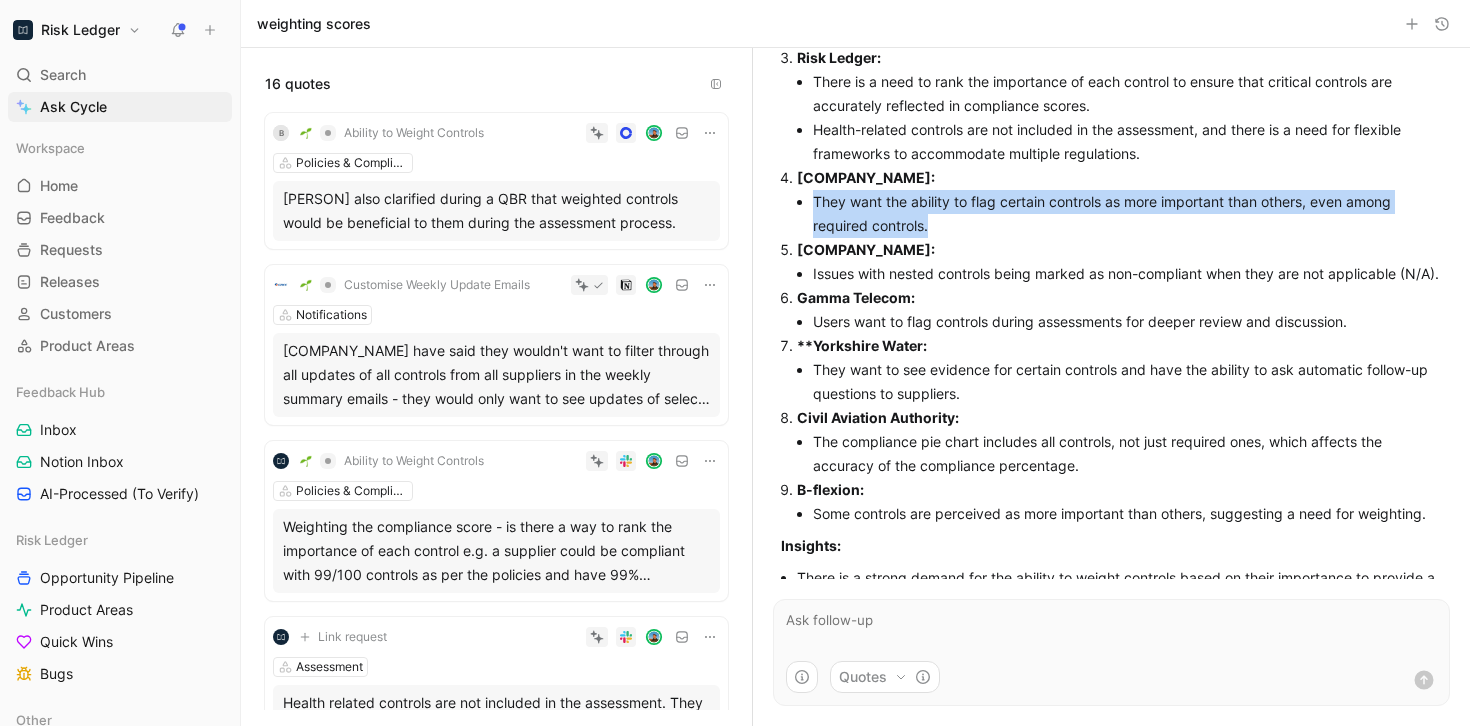 click on "They want the ability to flag certain controls as more important than others, even among required controls." at bounding box center (1127, 214) 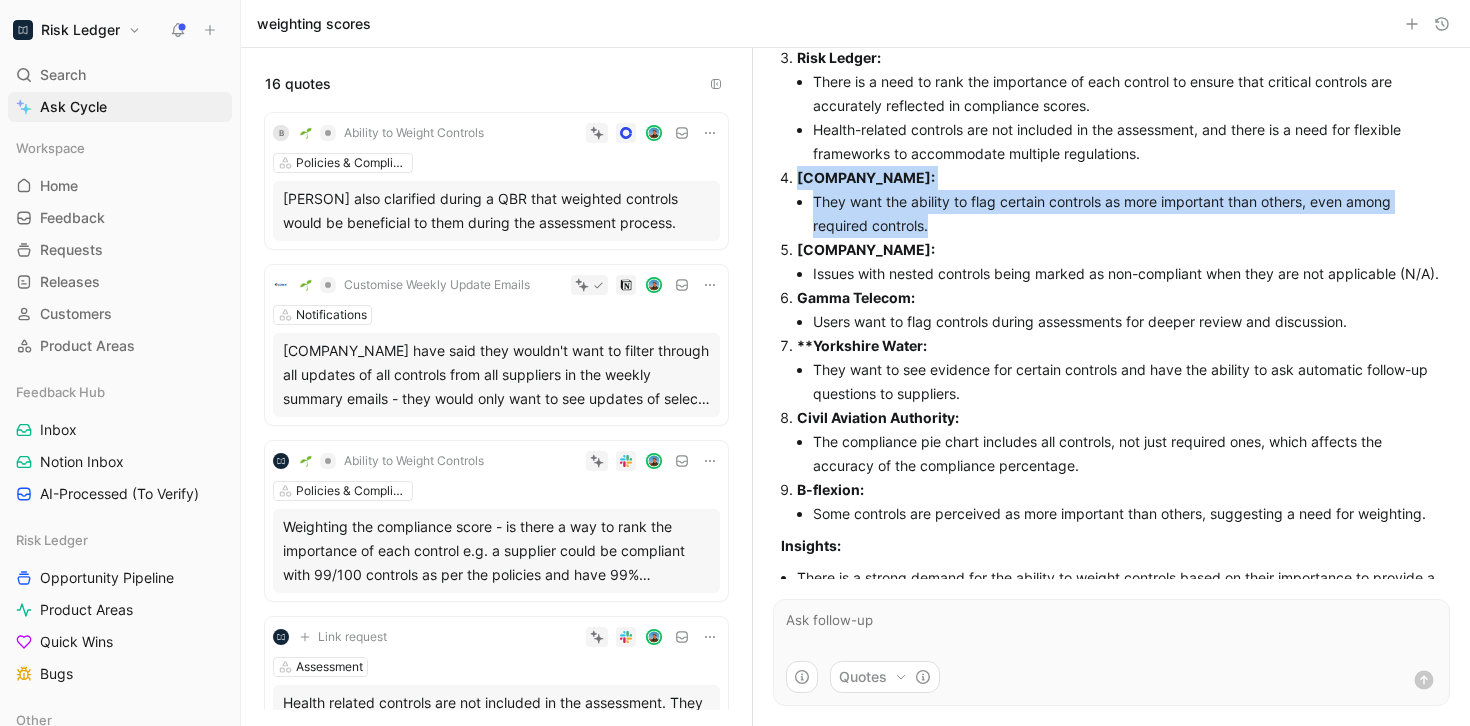 drag, startPoint x: 942, startPoint y: 252, endPoint x: 787, endPoint y: 202, distance: 162.86497 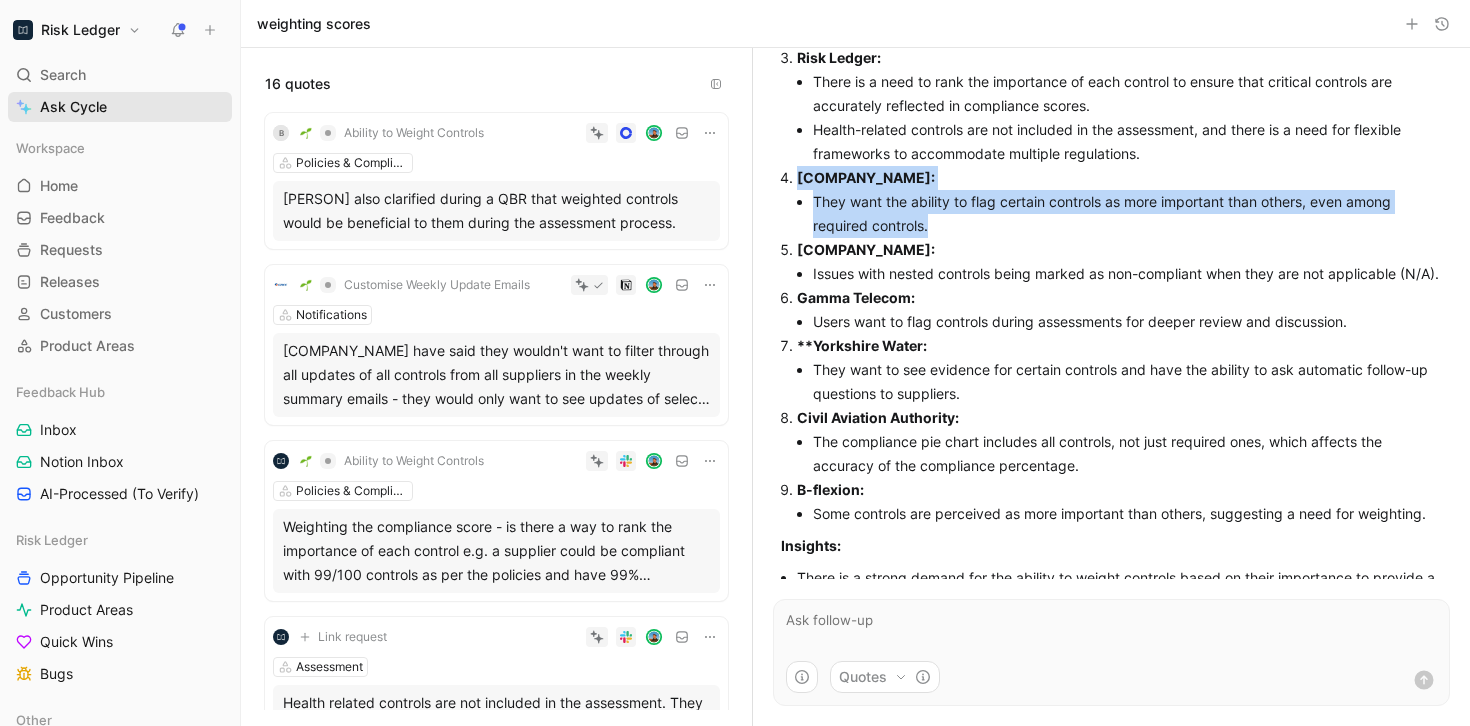 click on "Ask Cycle" at bounding box center (73, 107) 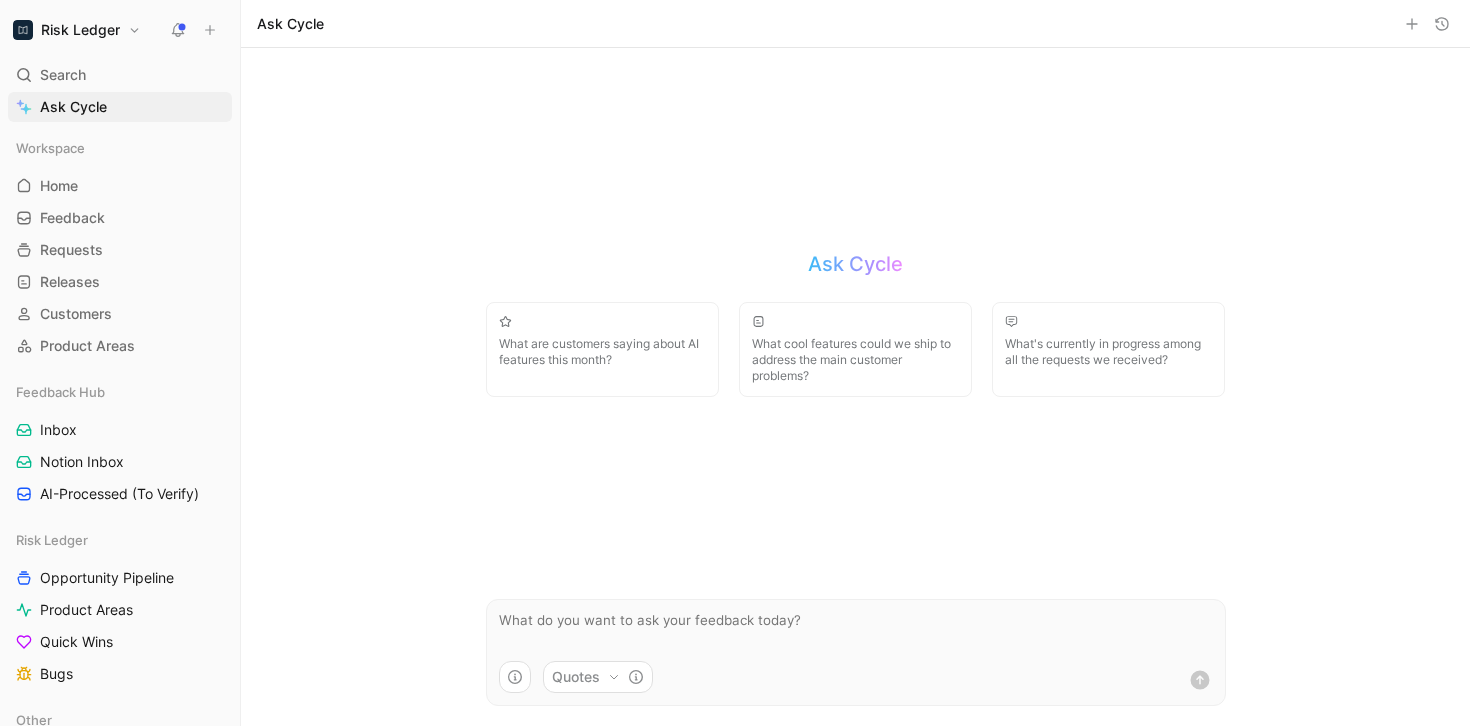 click at bounding box center [856, 630] 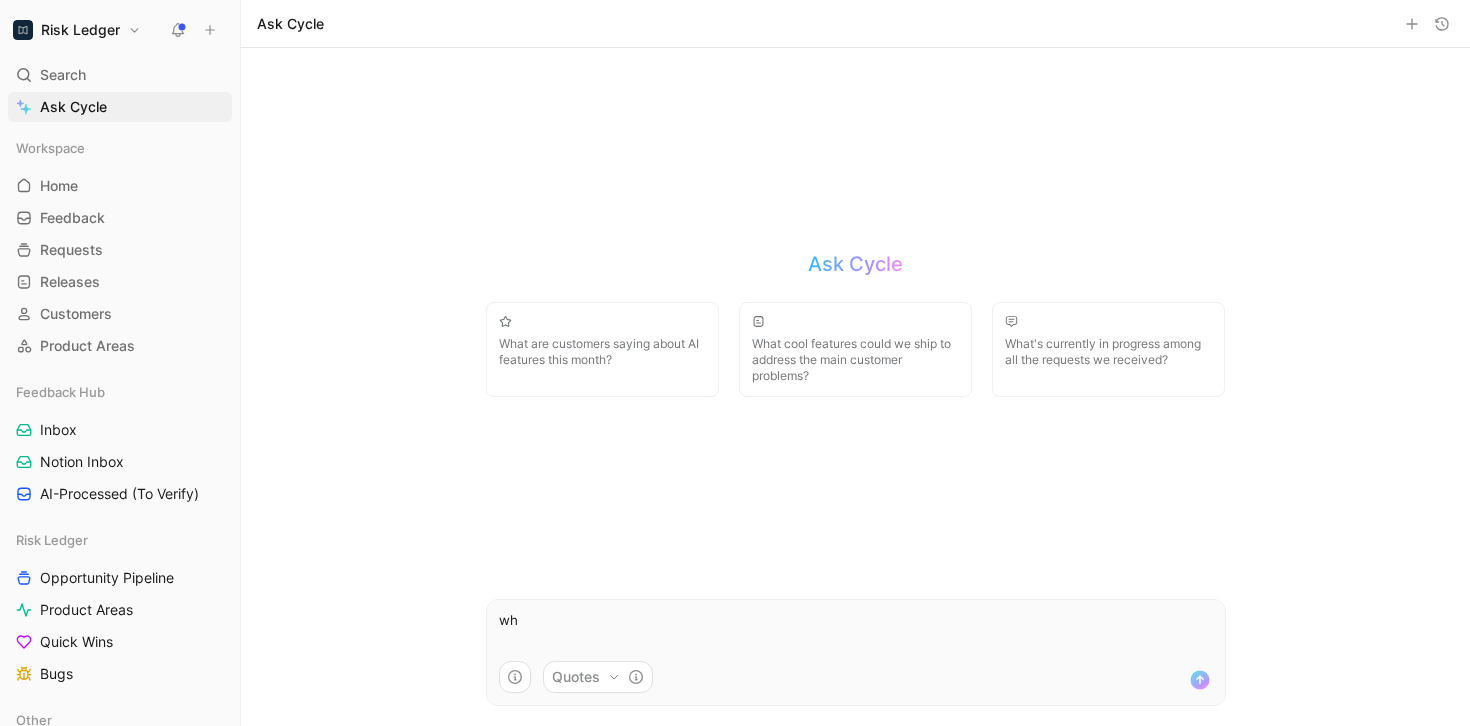 type on "w" 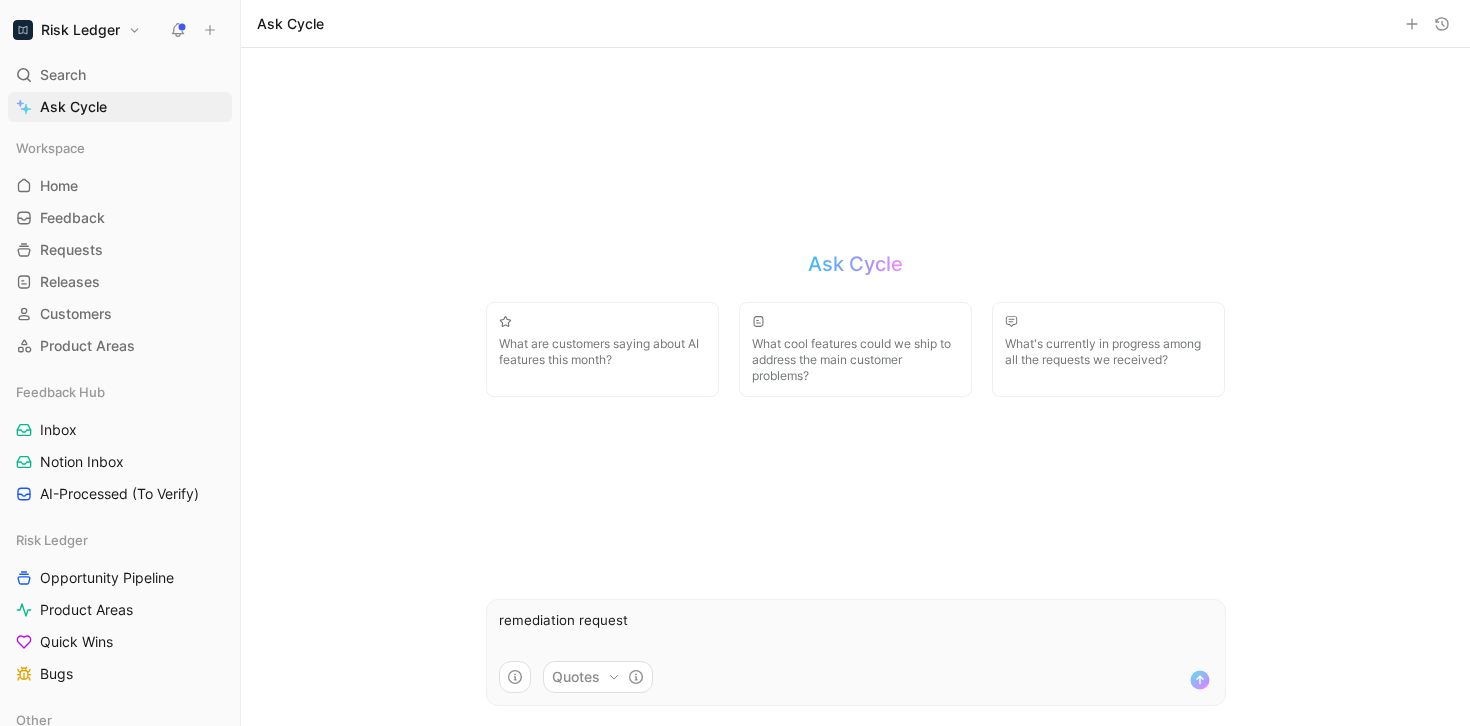 type on "remediation requests" 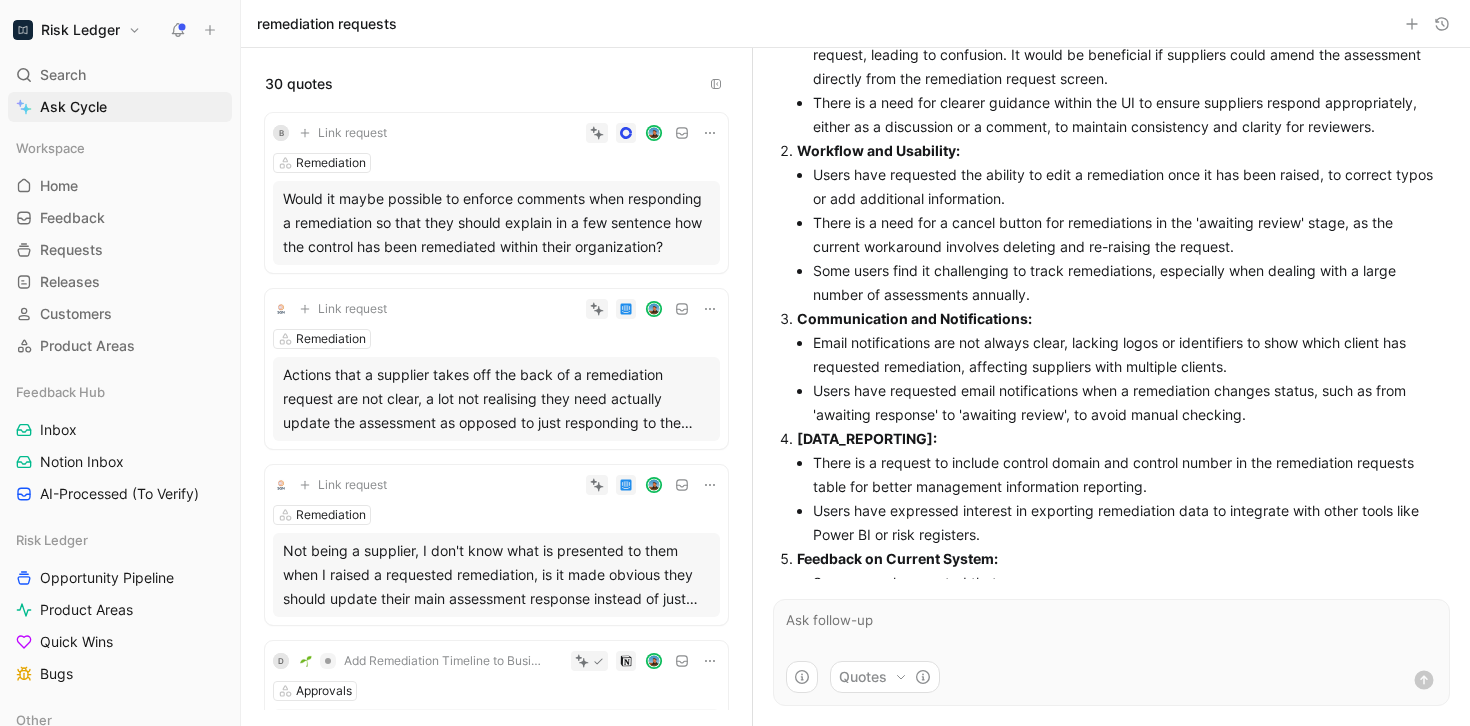 scroll, scrollTop: 205, scrollLeft: 0, axis: vertical 